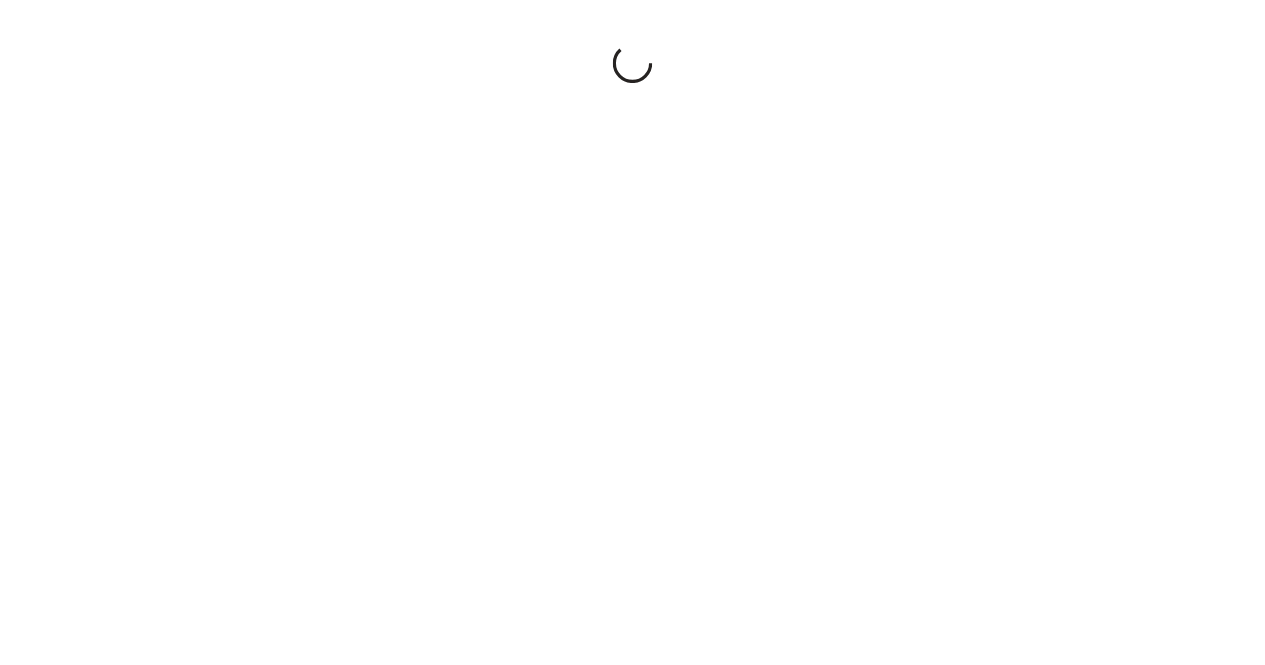 scroll, scrollTop: 0, scrollLeft: 0, axis: both 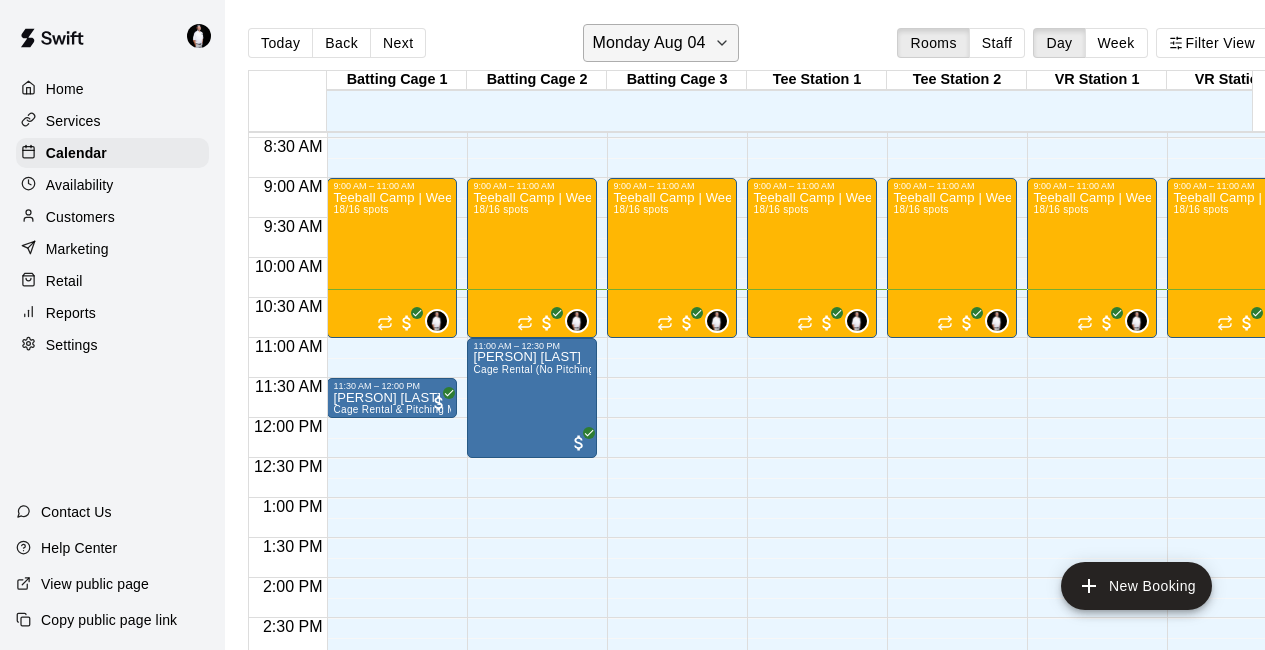 click on "Monday Aug 04" at bounding box center [660, 43] 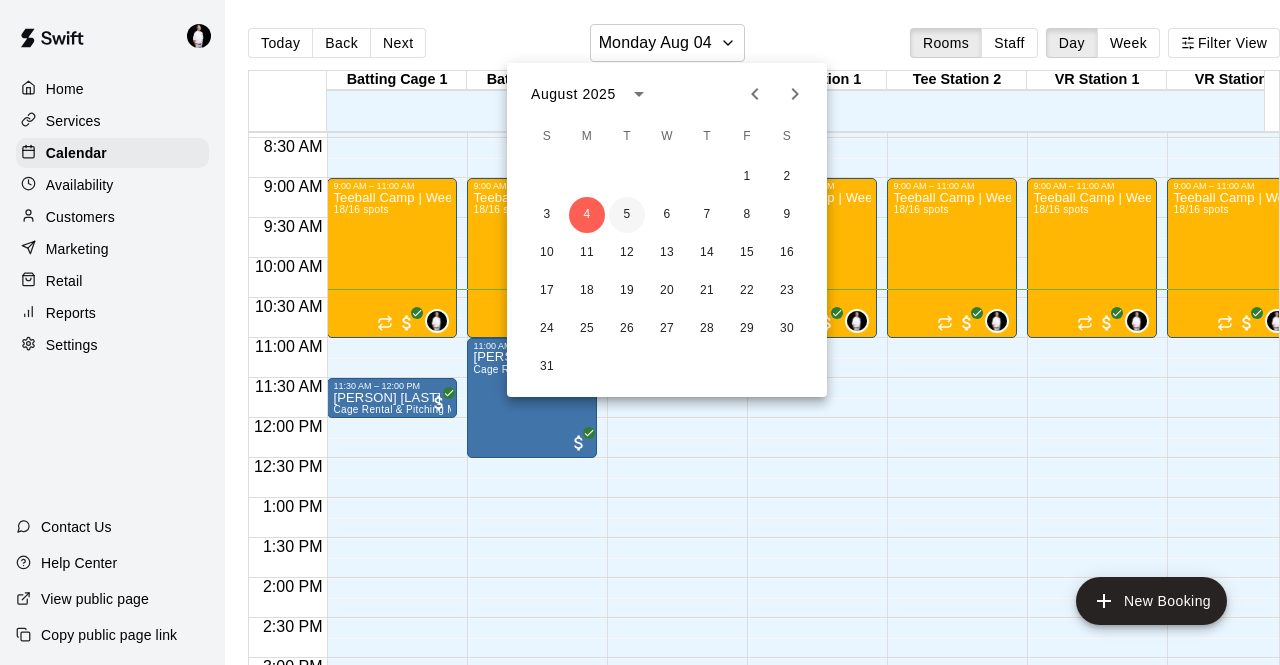 click on "5" at bounding box center [627, 215] 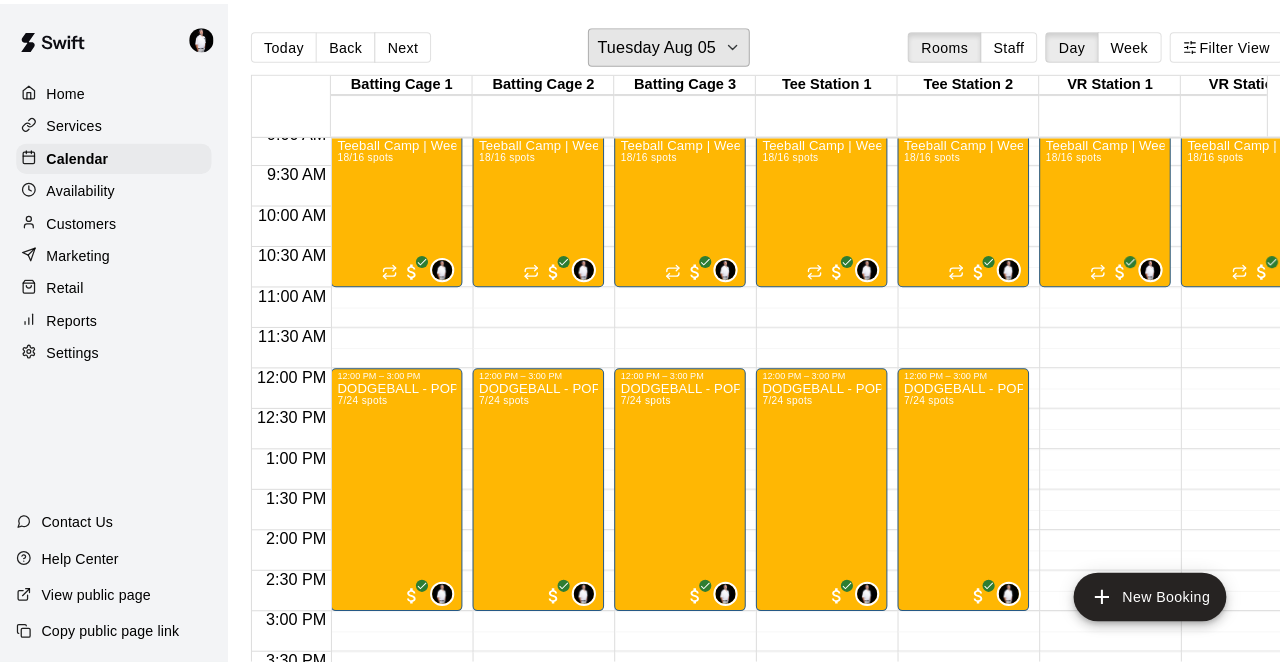 scroll, scrollTop: 734, scrollLeft: 0, axis: vertical 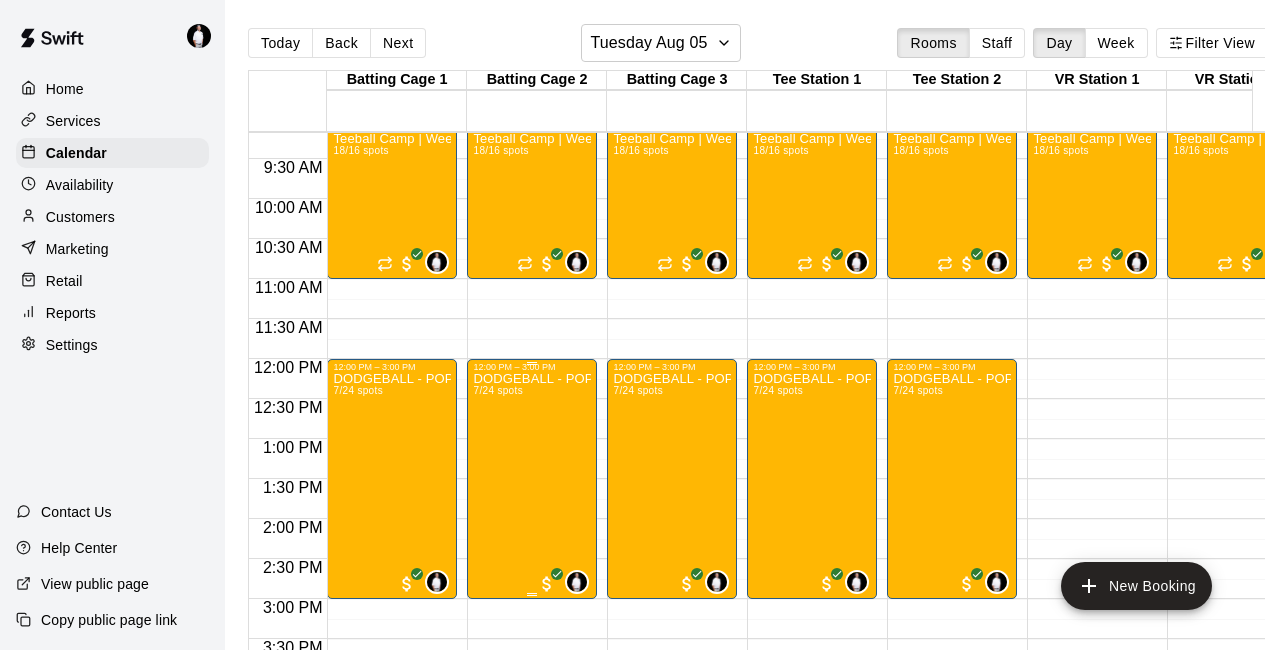 click on "DODGEBALL  - POP UP | 12APM to 3PM | AUG 5th 7/24 spots" at bounding box center [532, 697] 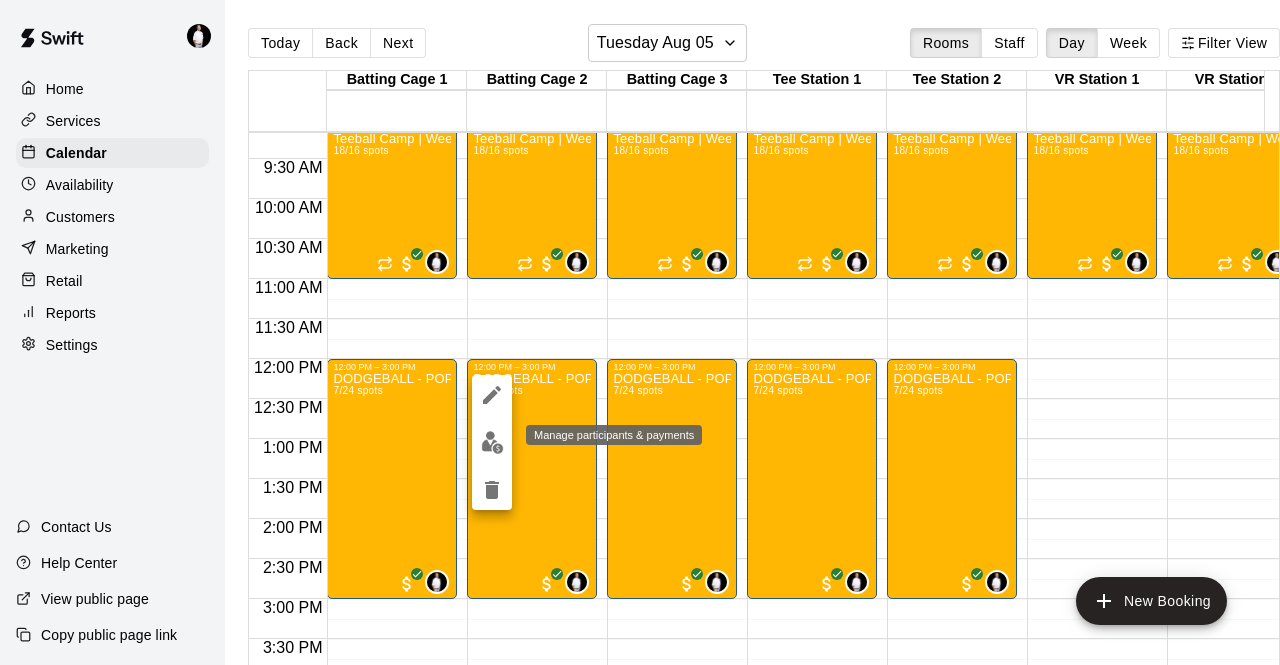 click at bounding box center [492, 442] 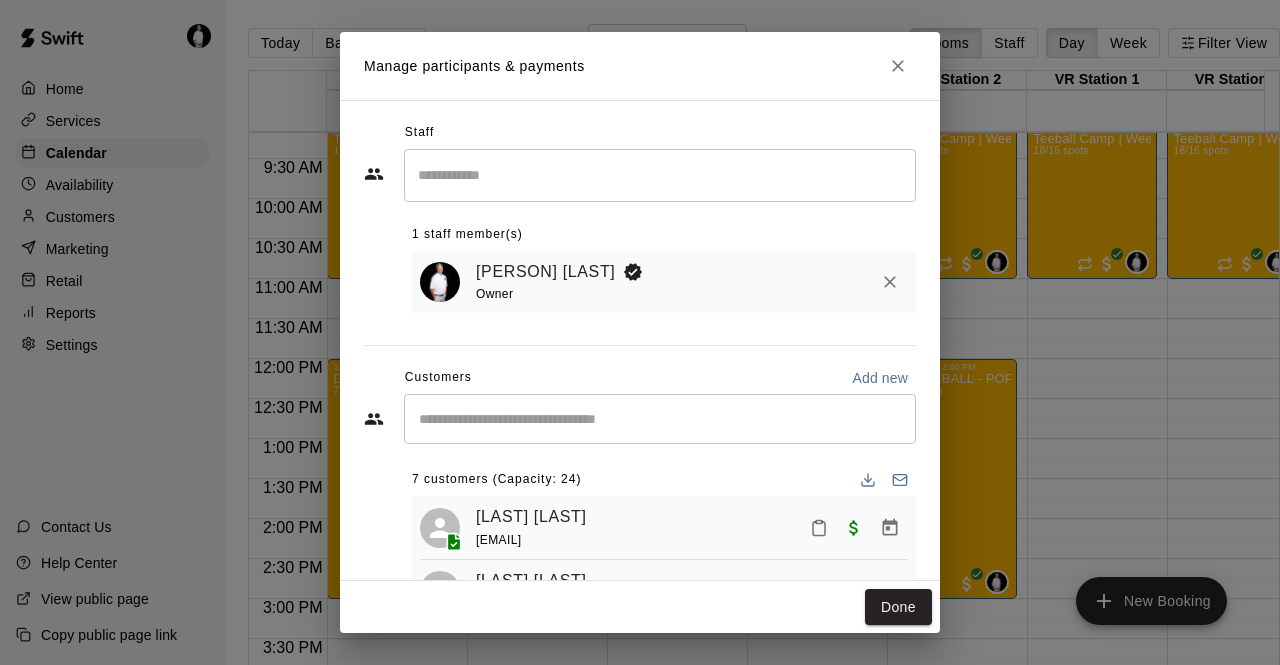 scroll, scrollTop: 103, scrollLeft: 0, axis: vertical 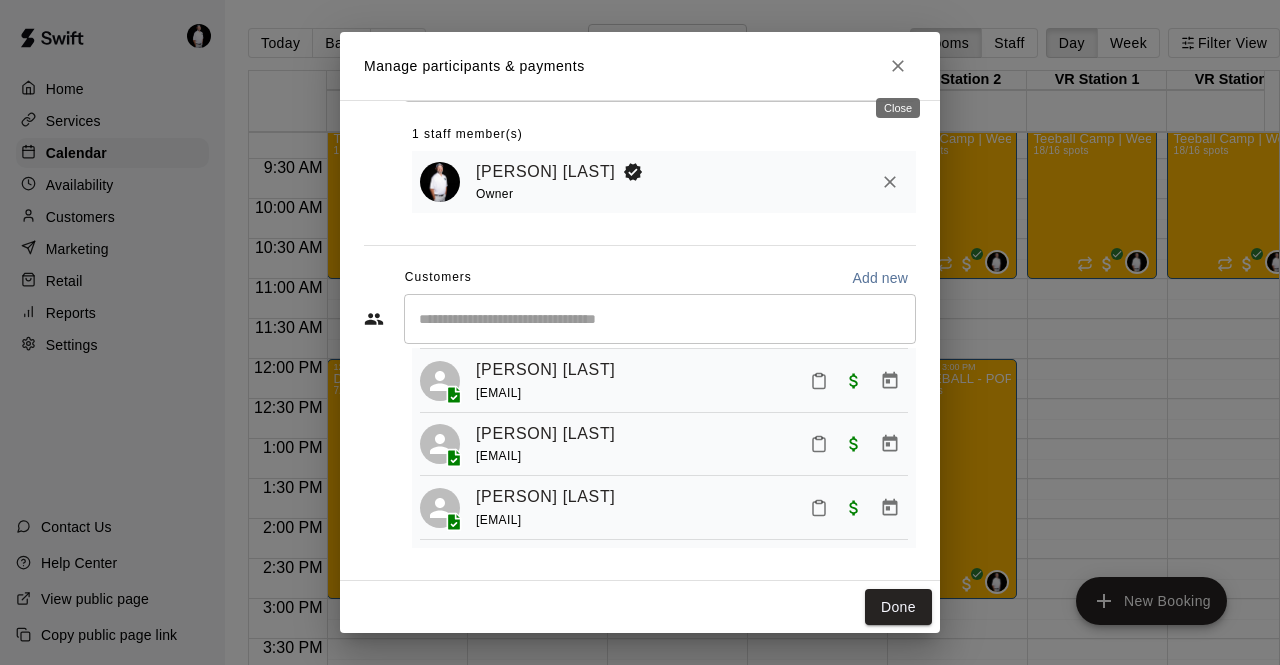 click 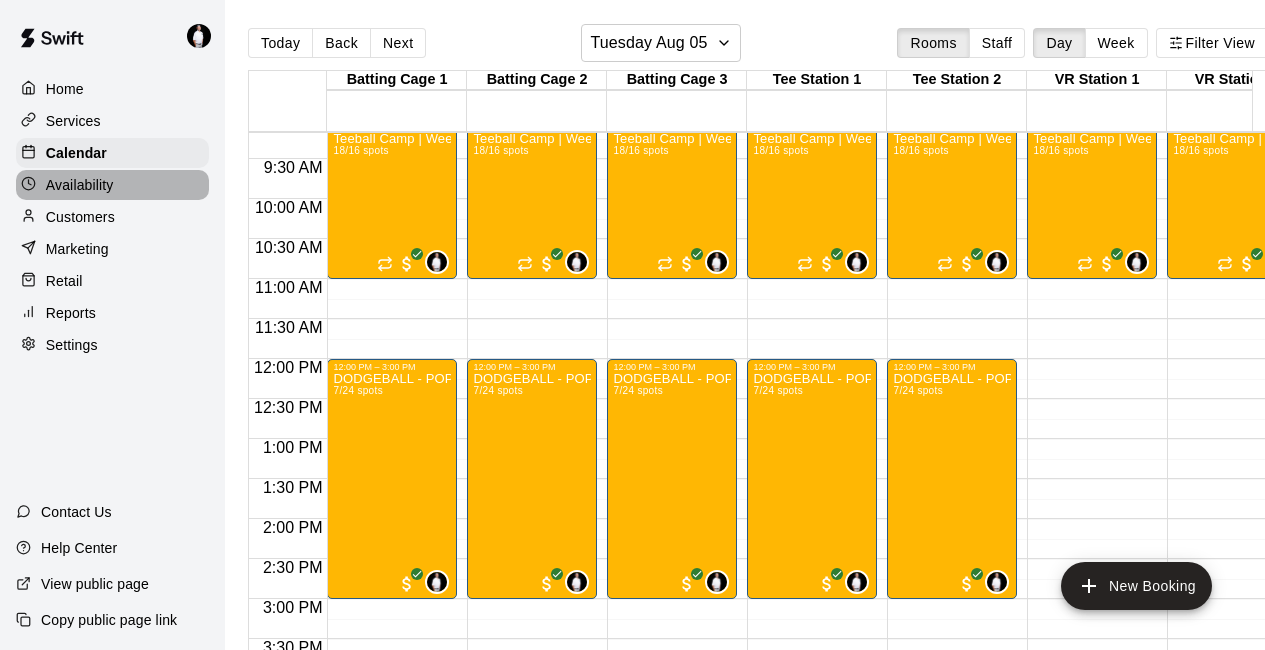 click on "Availability" at bounding box center [80, 185] 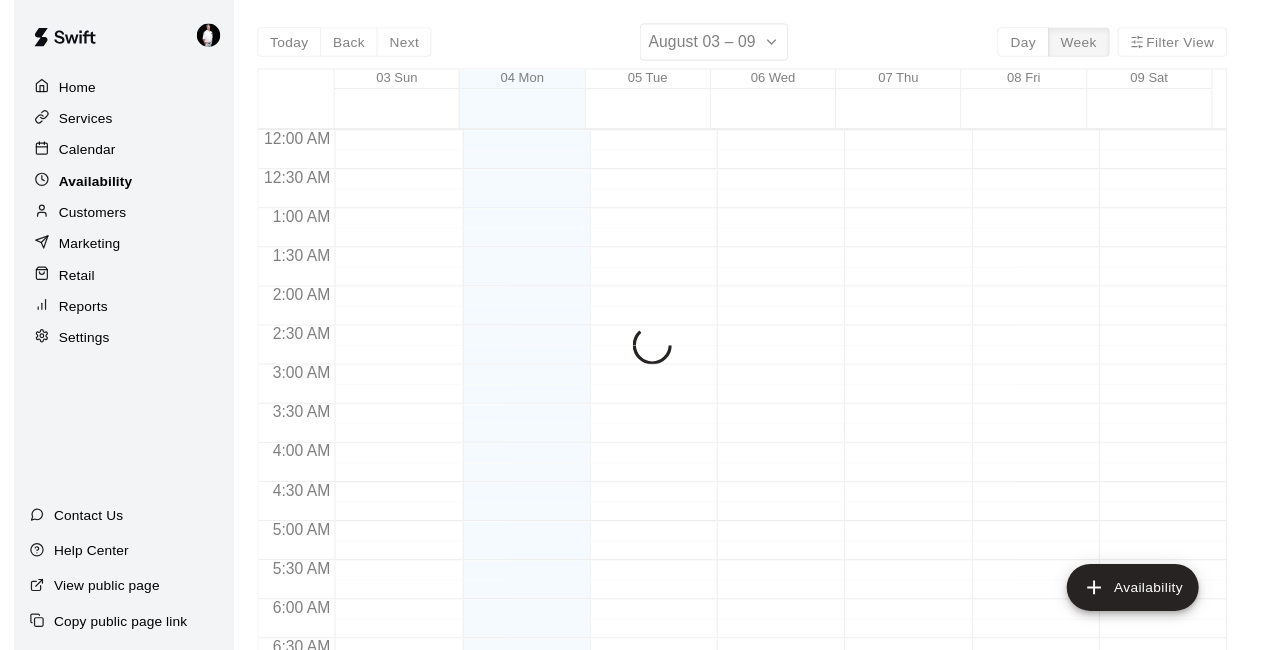 scroll, scrollTop: 855, scrollLeft: 0, axis: vertical 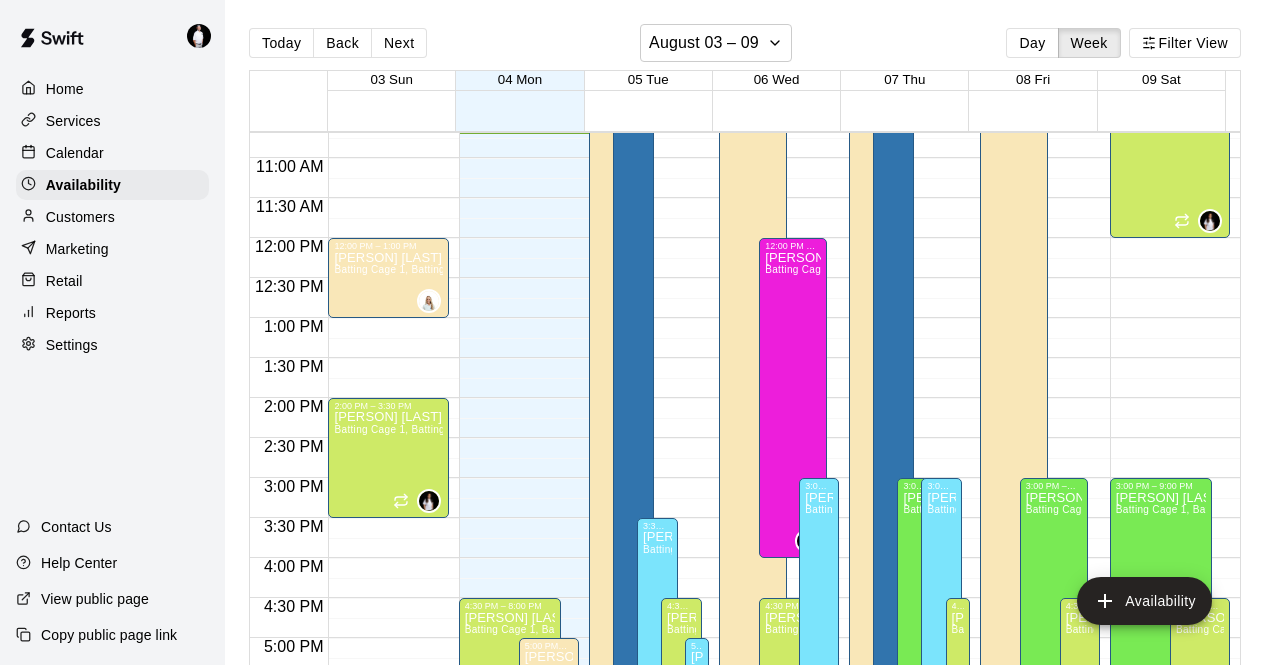 click on "Calendar" at bounding box center [75, 153] 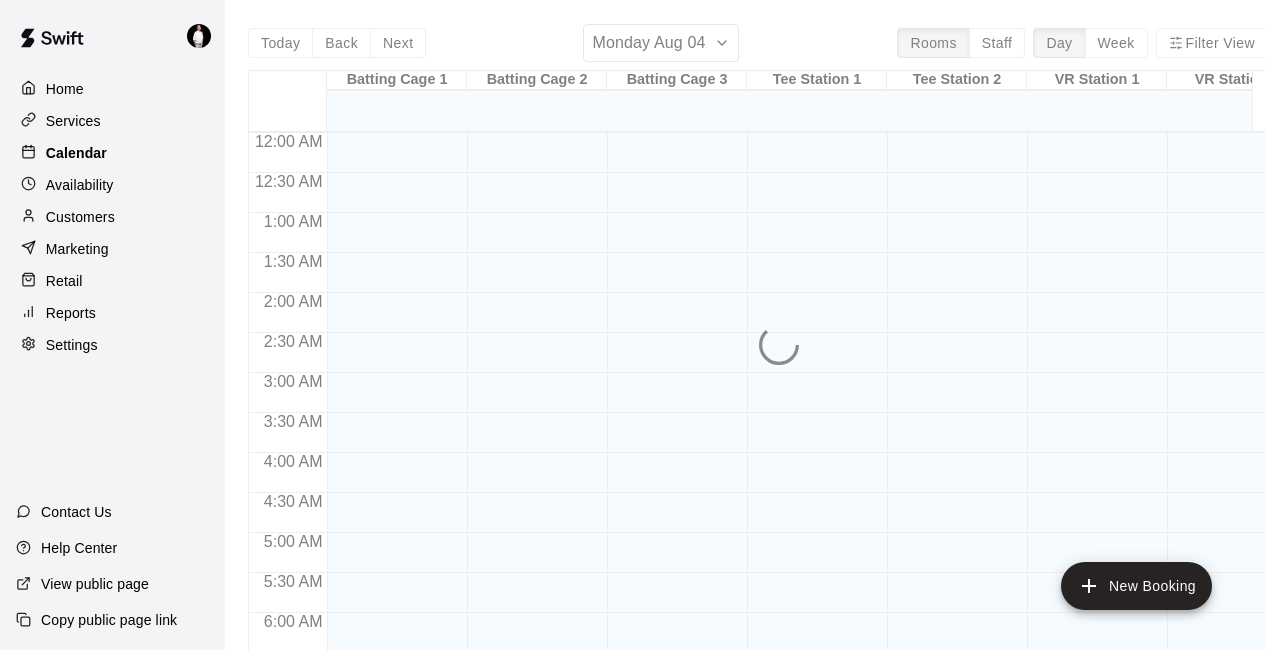 scroll, scrollTop: 855, scrollLeft: 0, axis: vertical 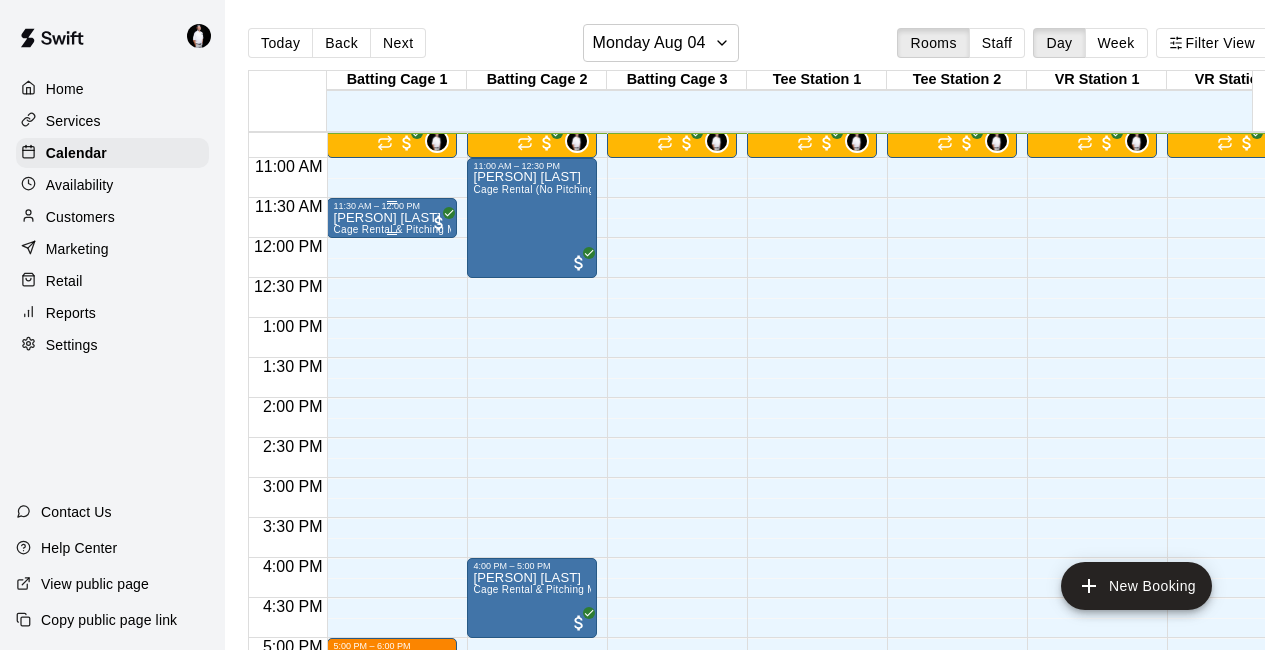 click on "[PERSON] [LAST]" at bounding box center [392, 218] 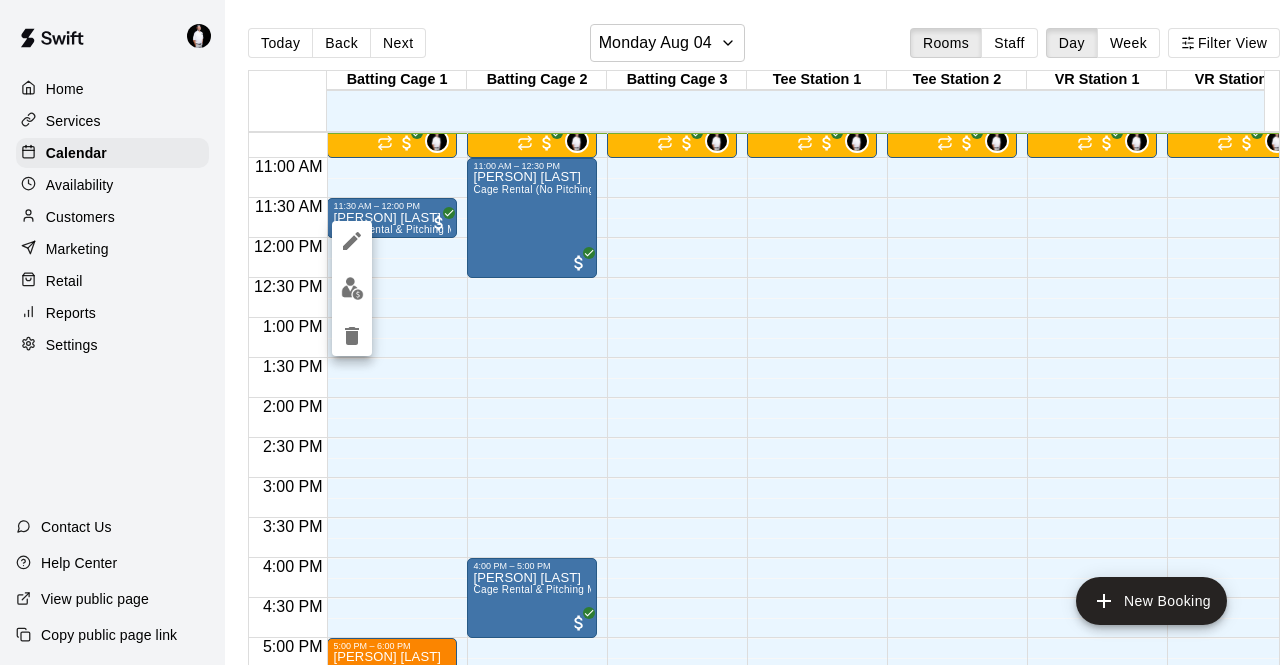 click 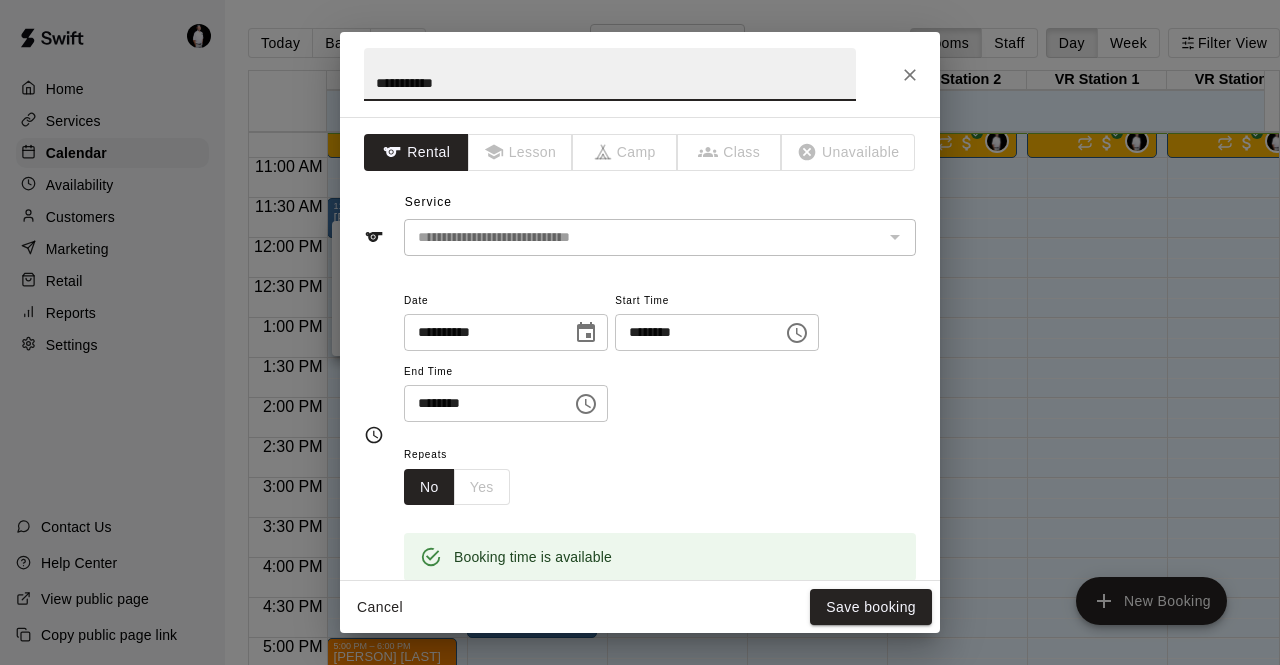 click on "********" at bounding box center [692, 332] 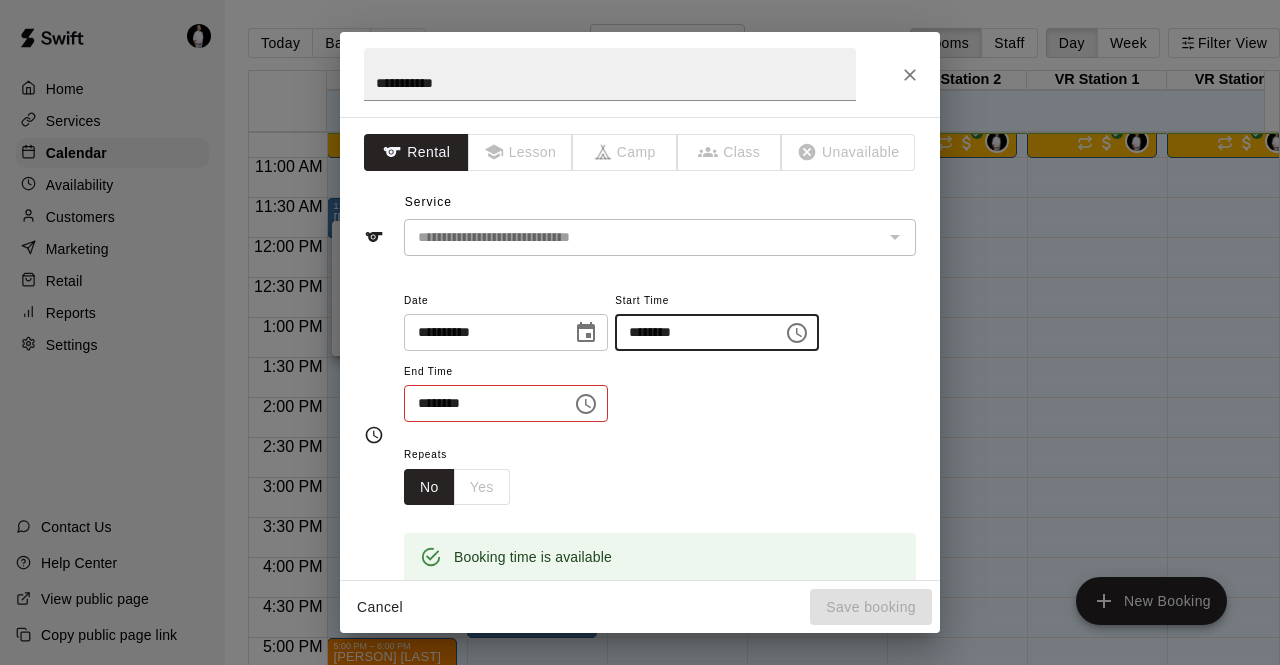 type on "********" 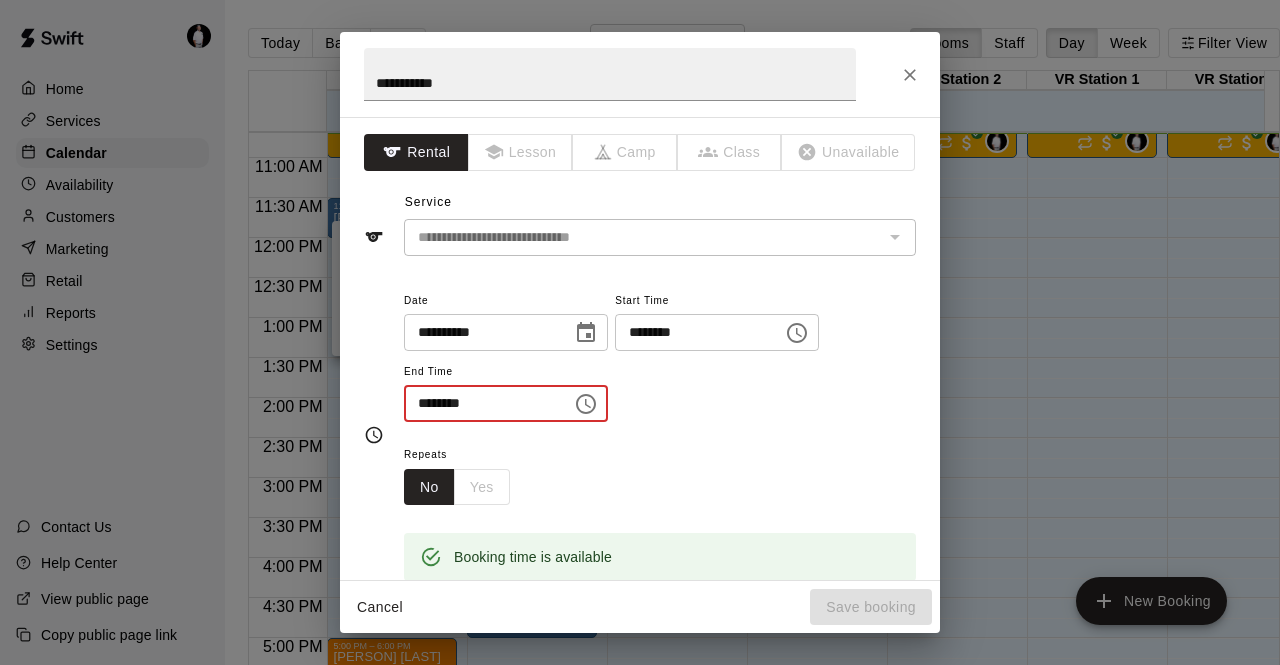 click on "********" at bounding box center [481, 403] 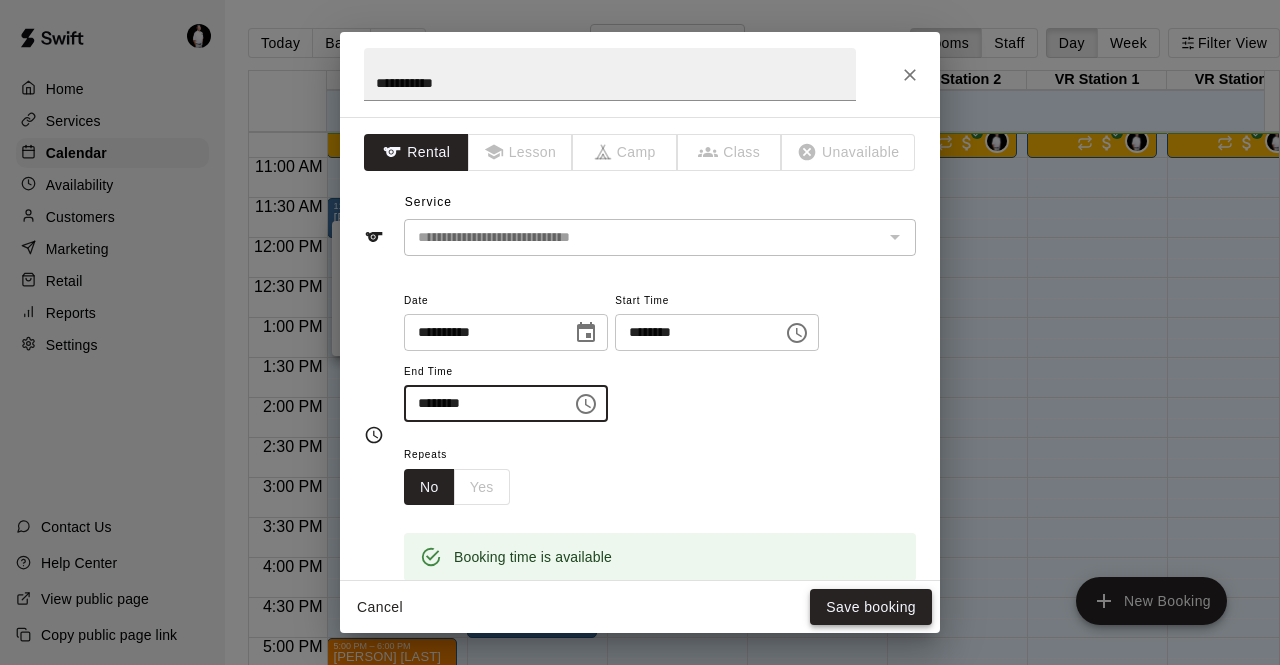 type on "********" 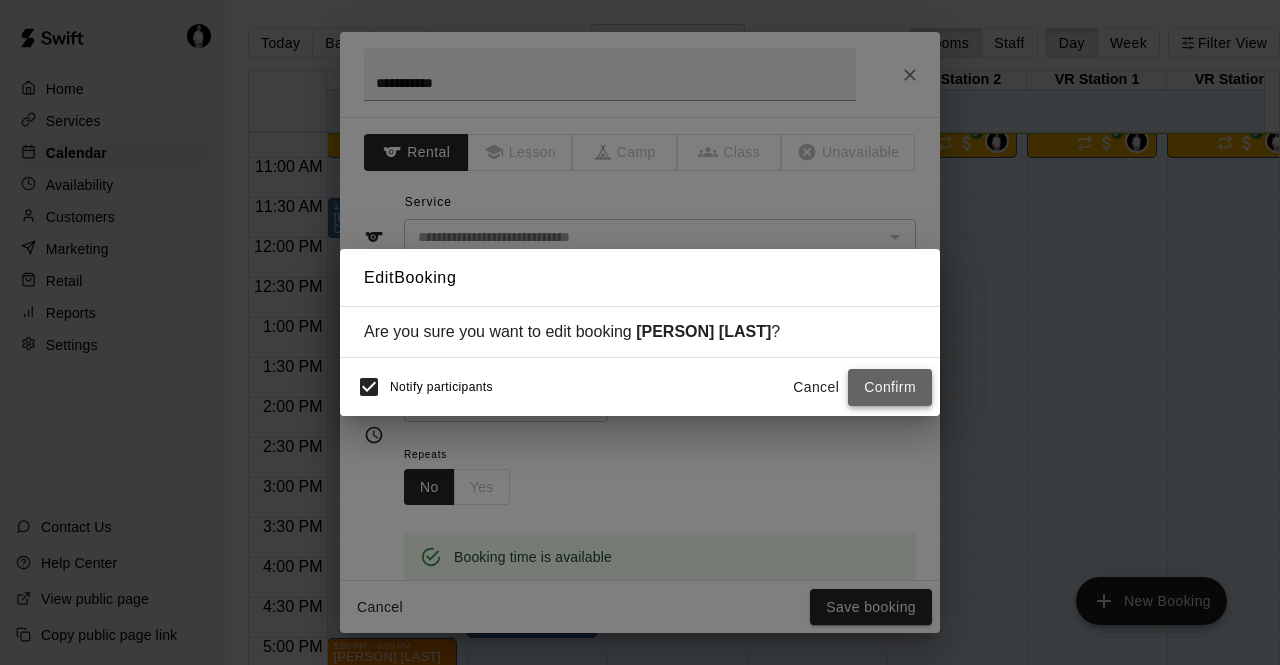 click on "Confirm" at bounding box center (890, 387) 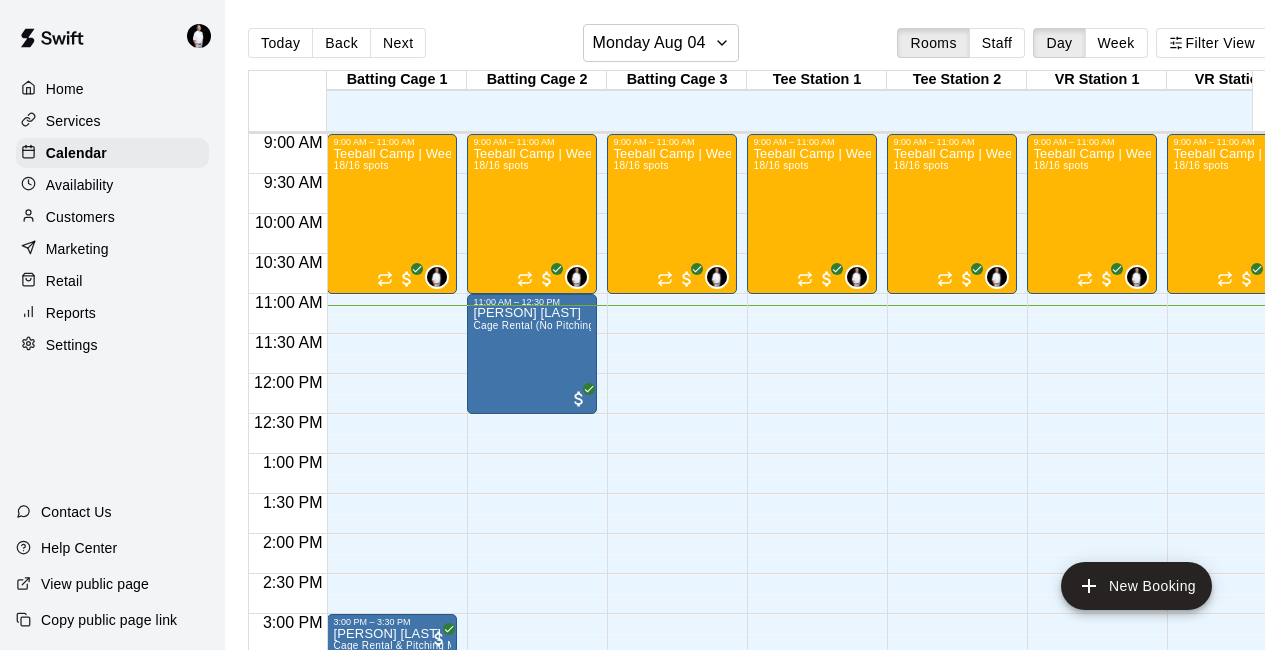 scroll, scrollTop: 823, scrollLeft: 1, axis: both 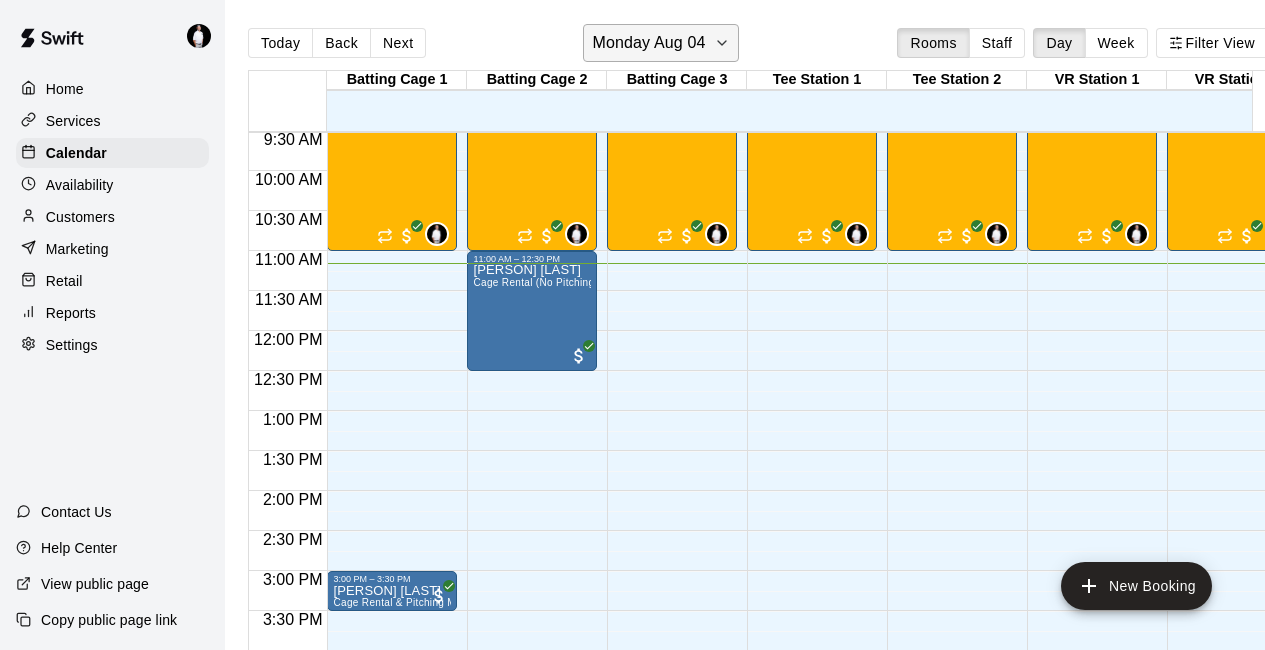 click 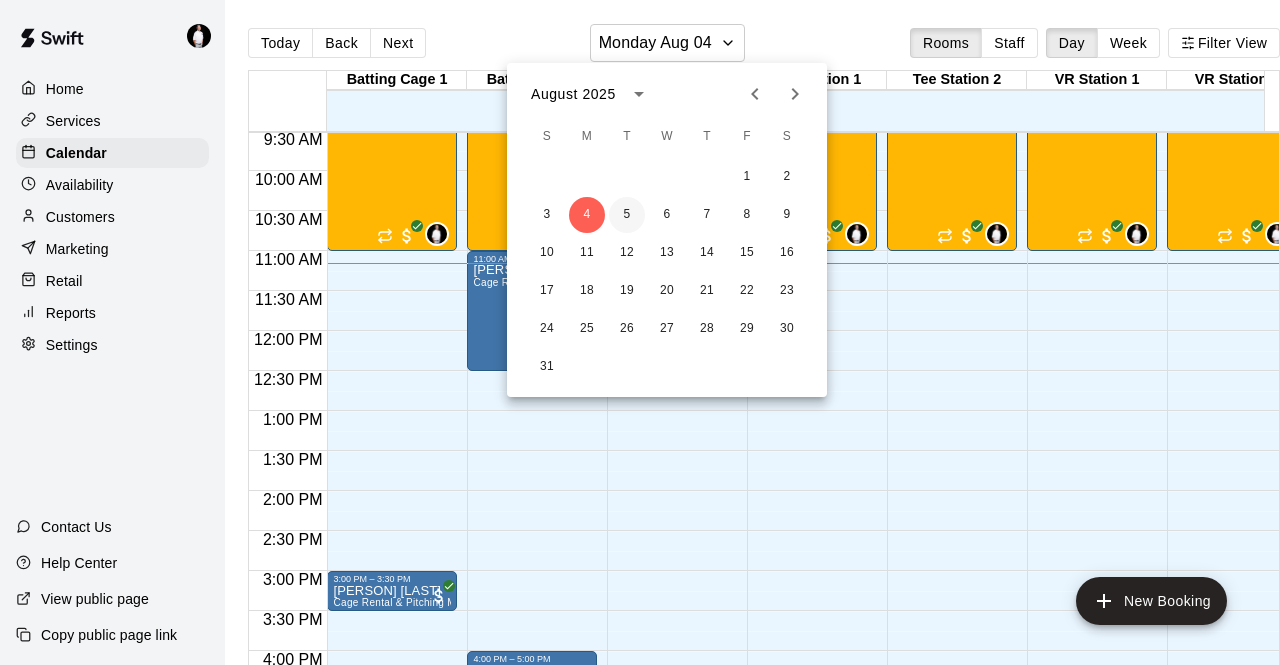 click on "5" at bounding box center (627, 215) 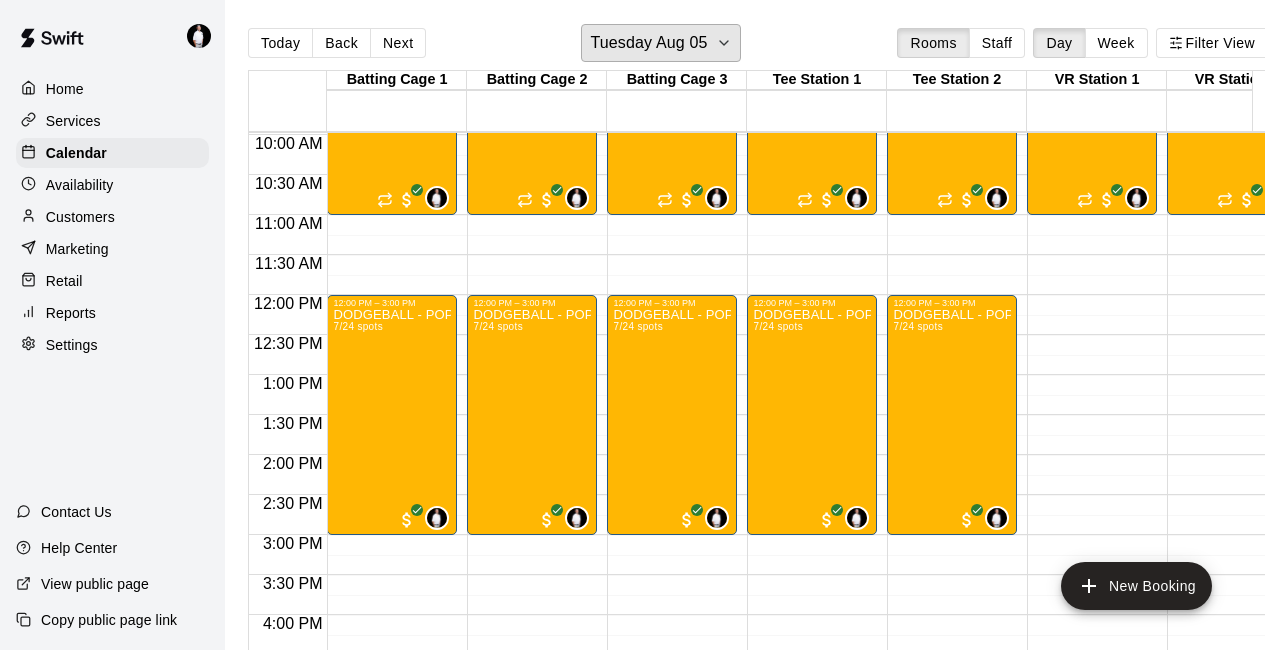 scroll, scrollTop: 771, scrollLeft: 0, axis: vertical 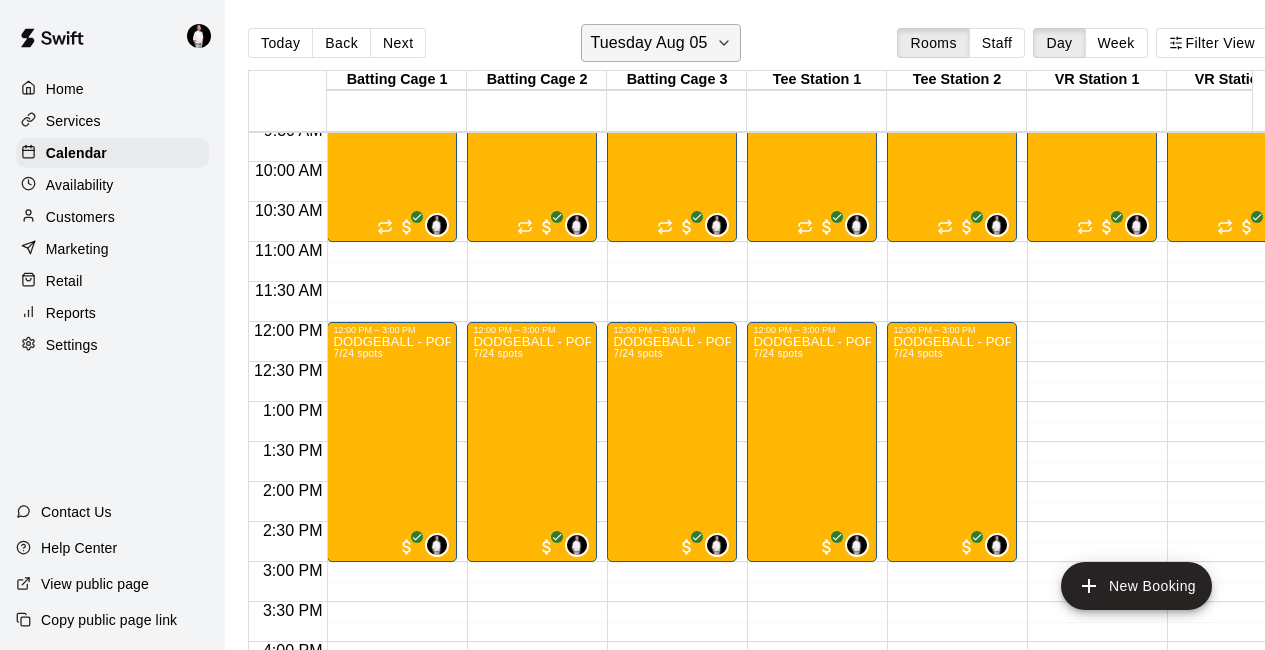 click 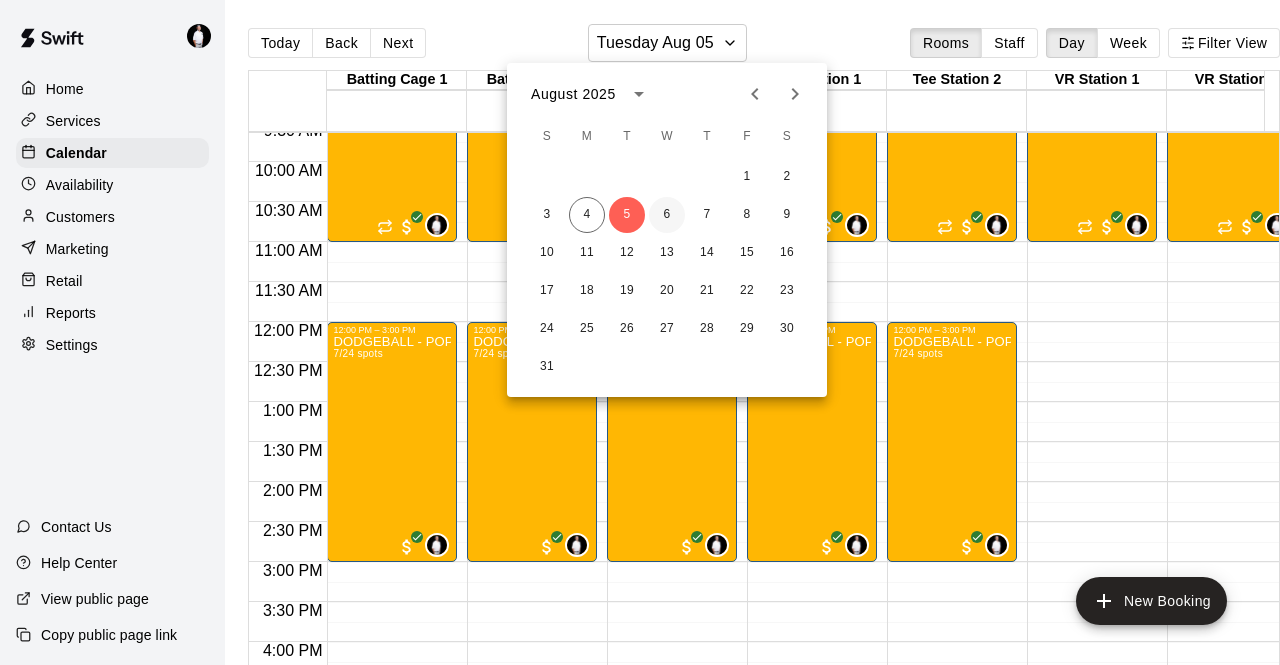 click on "6" at bounding box center [667, 215] 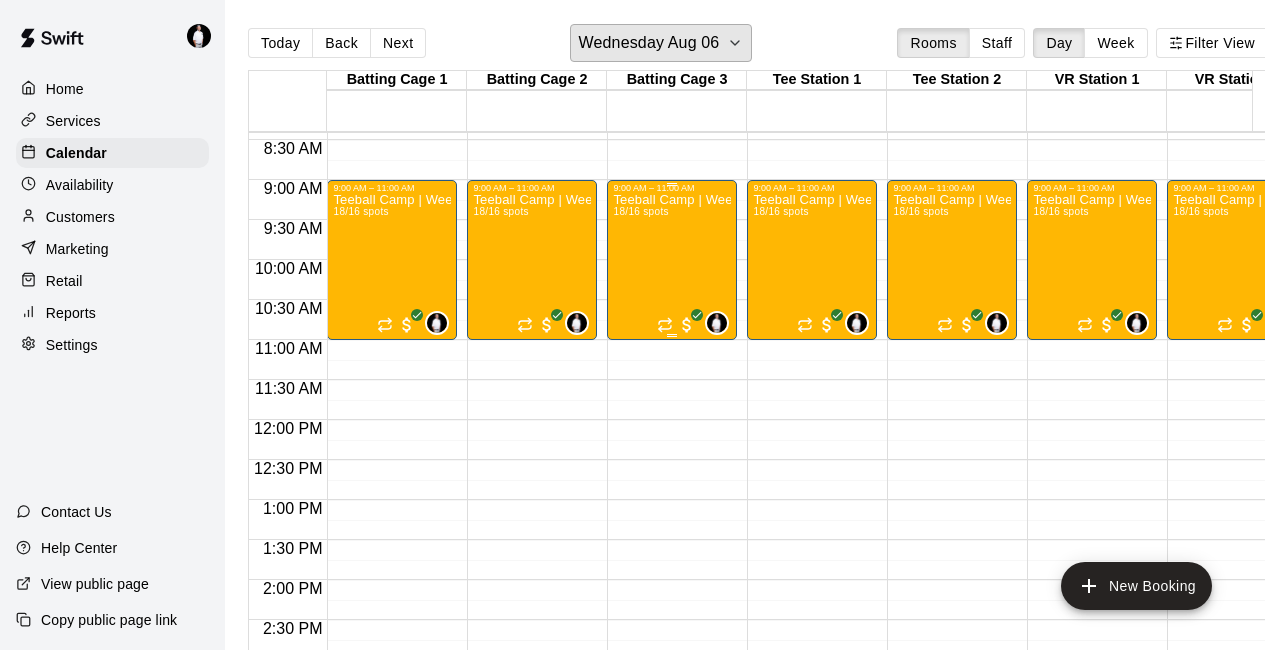 scroll, scrollTop: 672, scrollLeft: 0, axis: vertical 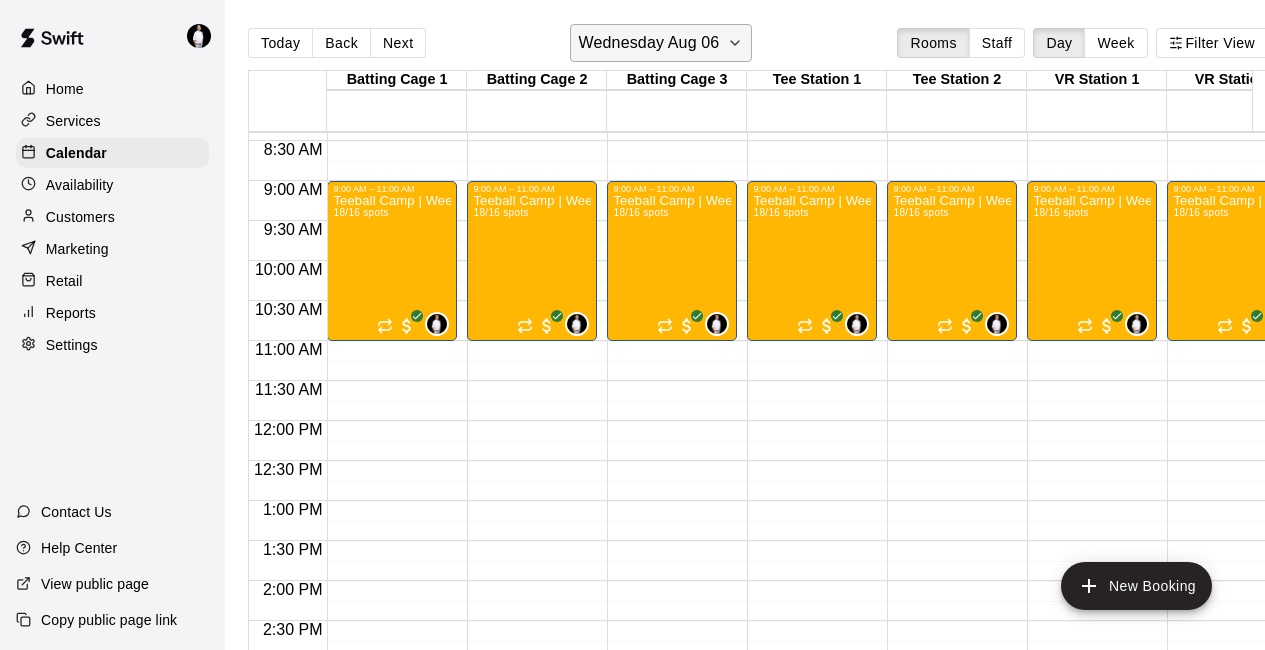 click 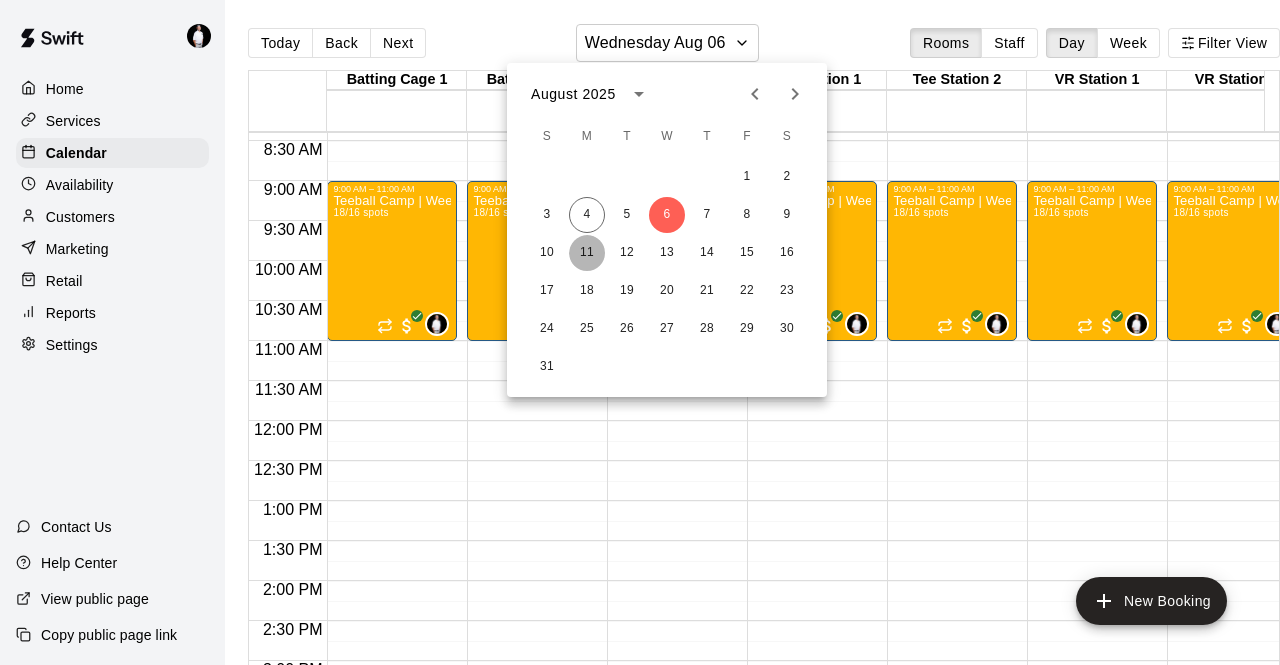 click on "11" at bounding box center (587, 253) 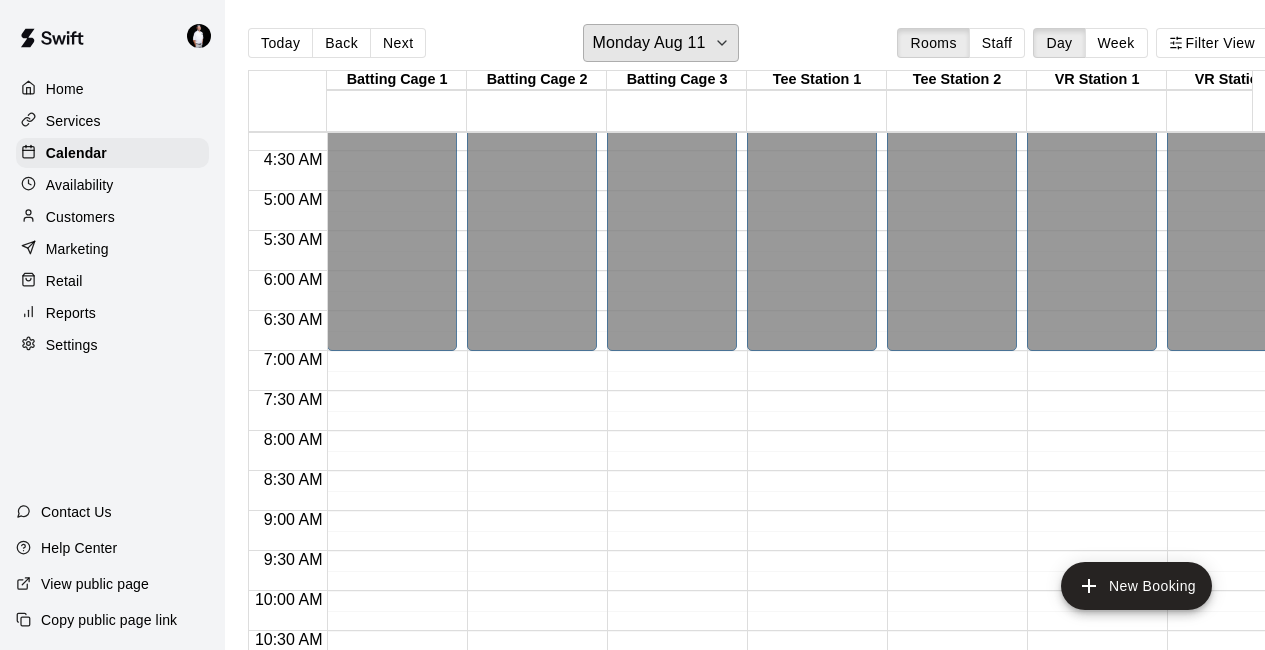 scroll, scrollTop: 340, scrollLeft: 0, axis: vertical 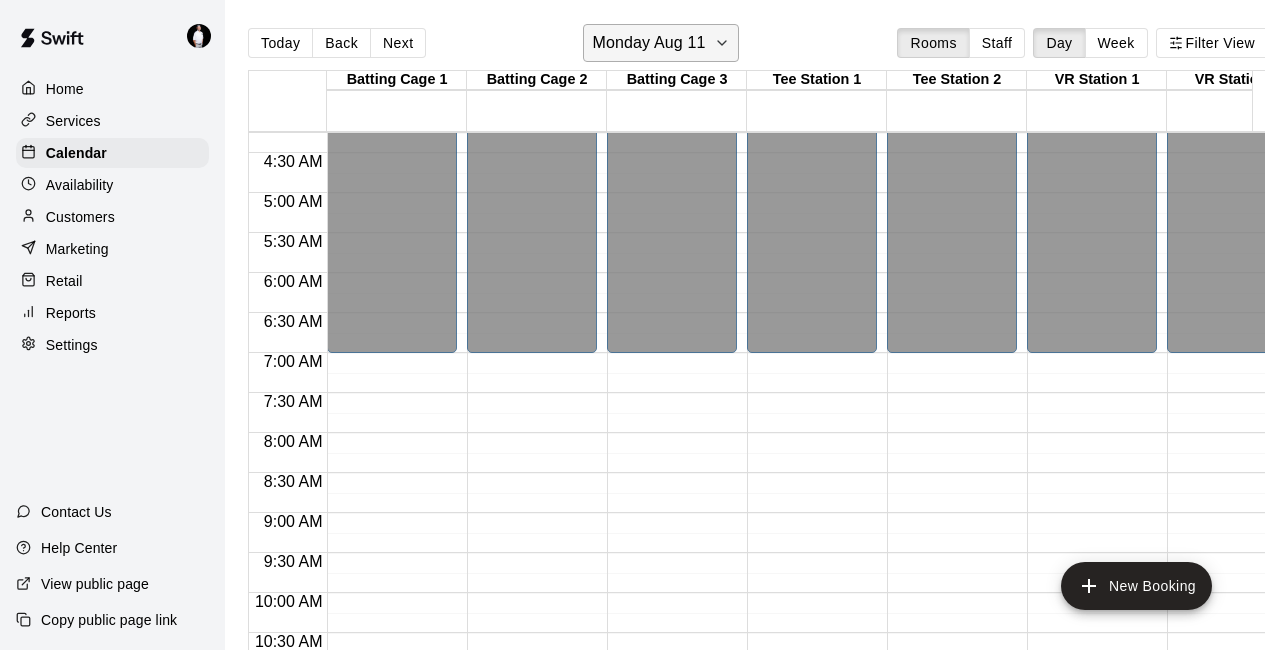 click 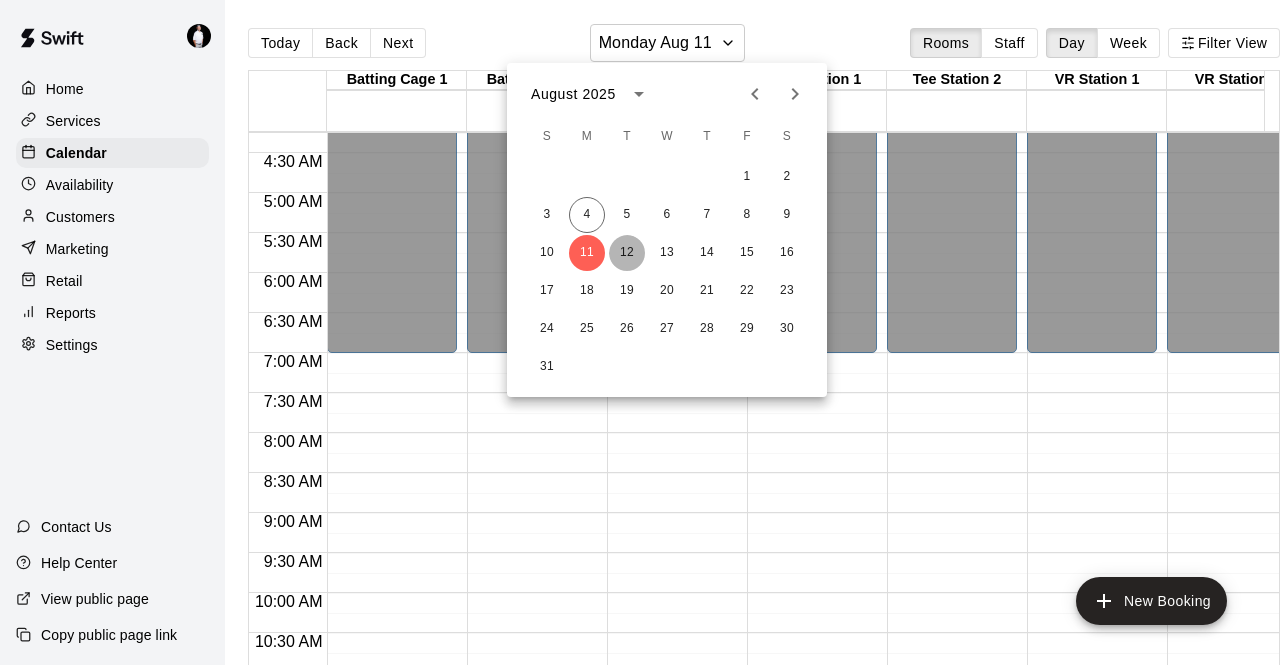 click on "12" at bounding box center [627, 253] 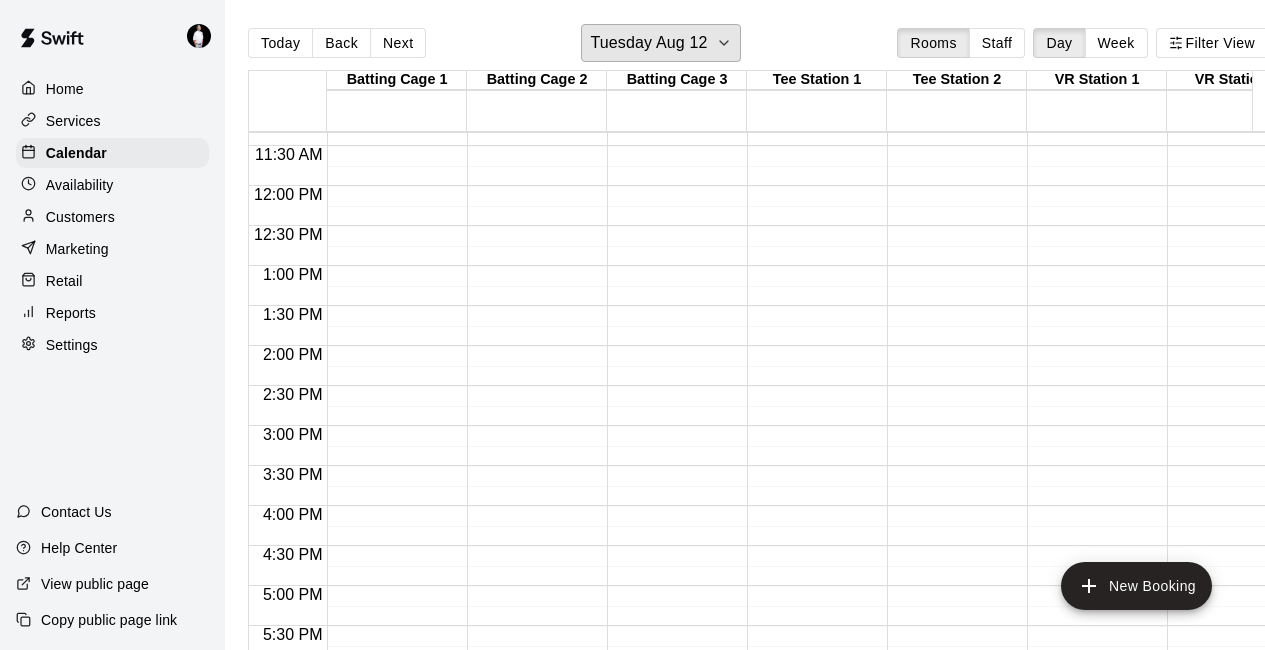 scroll, scrollTop: 809, scrollLeft: 0, axis: vertical 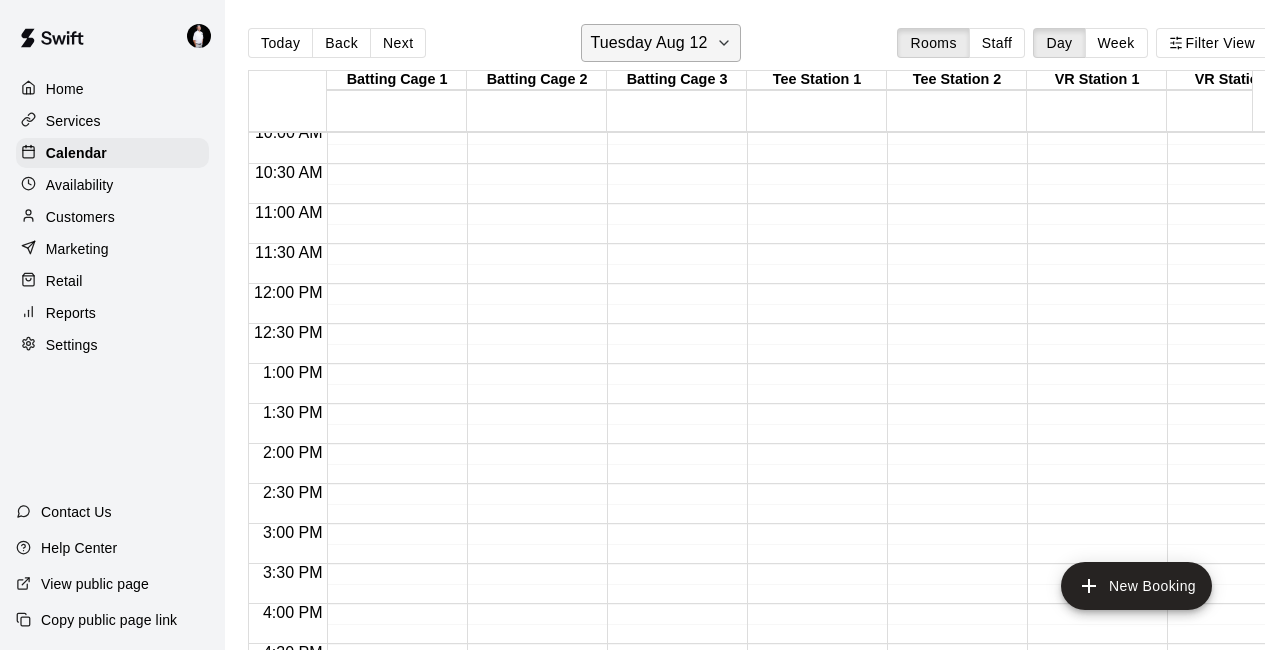 click 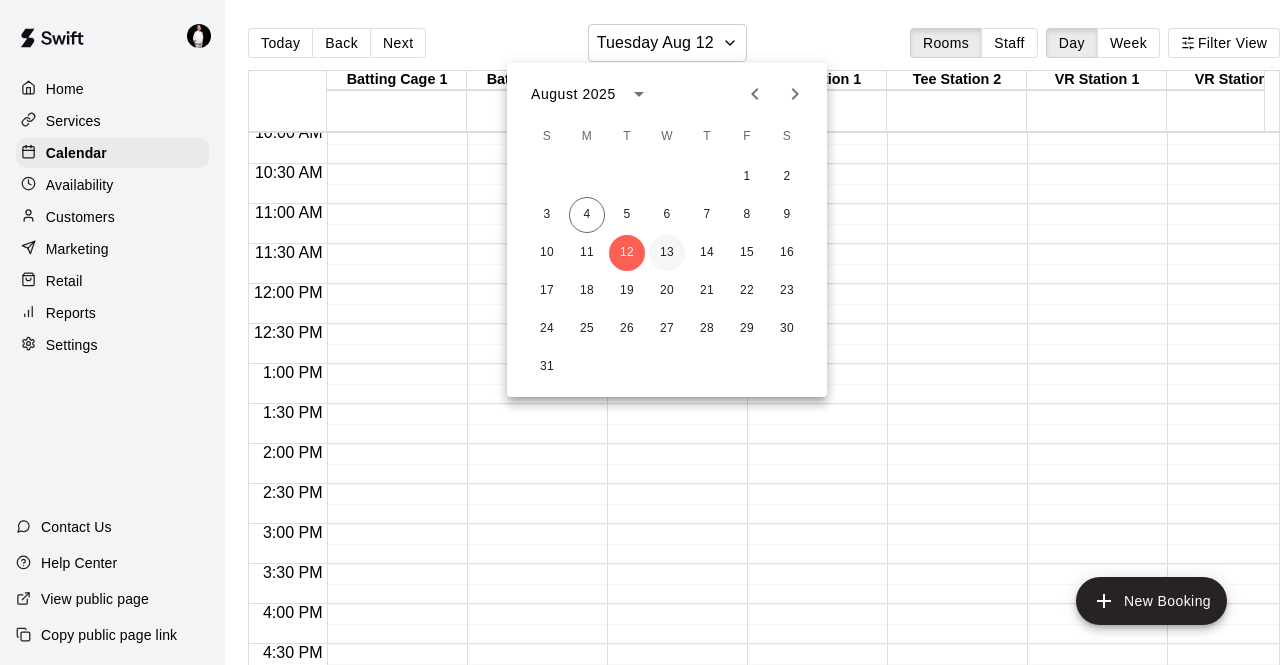 click on "13" at bounding box center [667, 253] 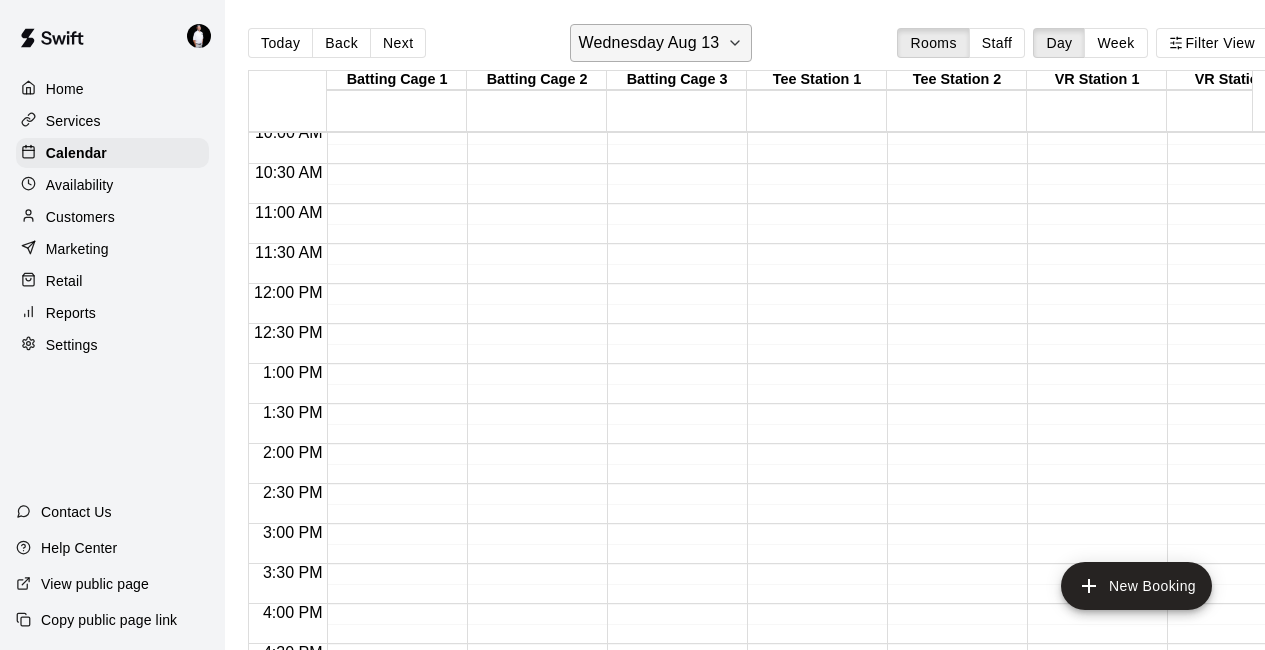 click 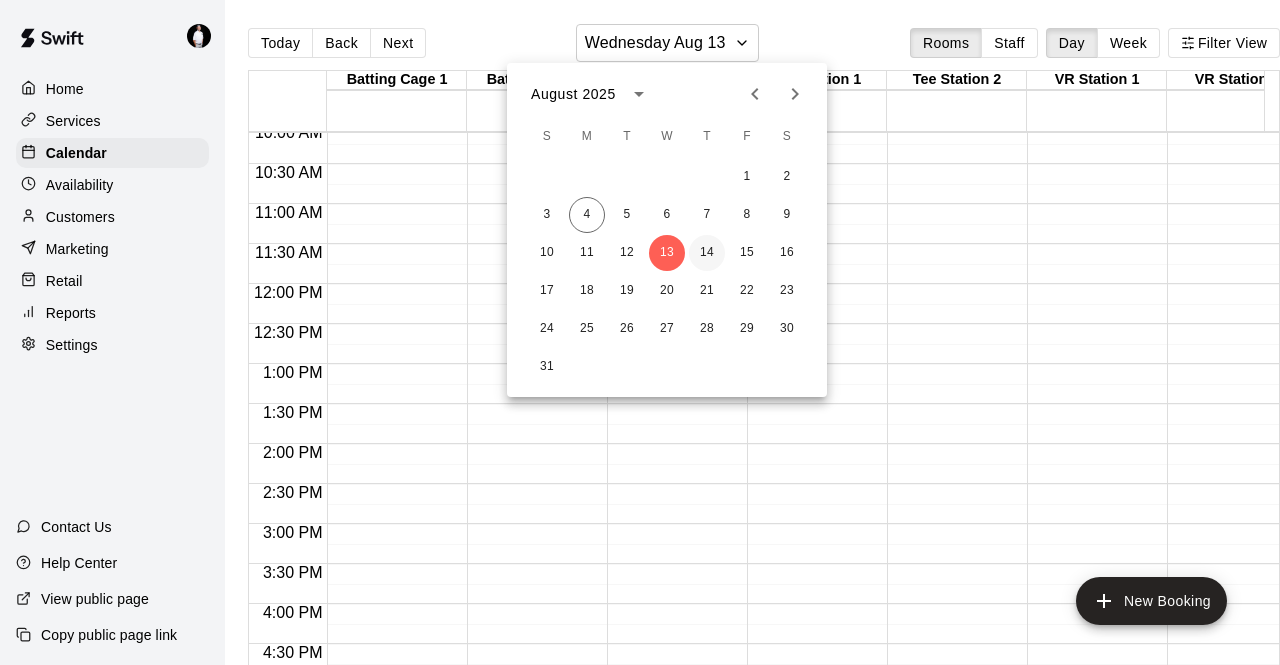 click on "14" at bounding box center (707, 253) 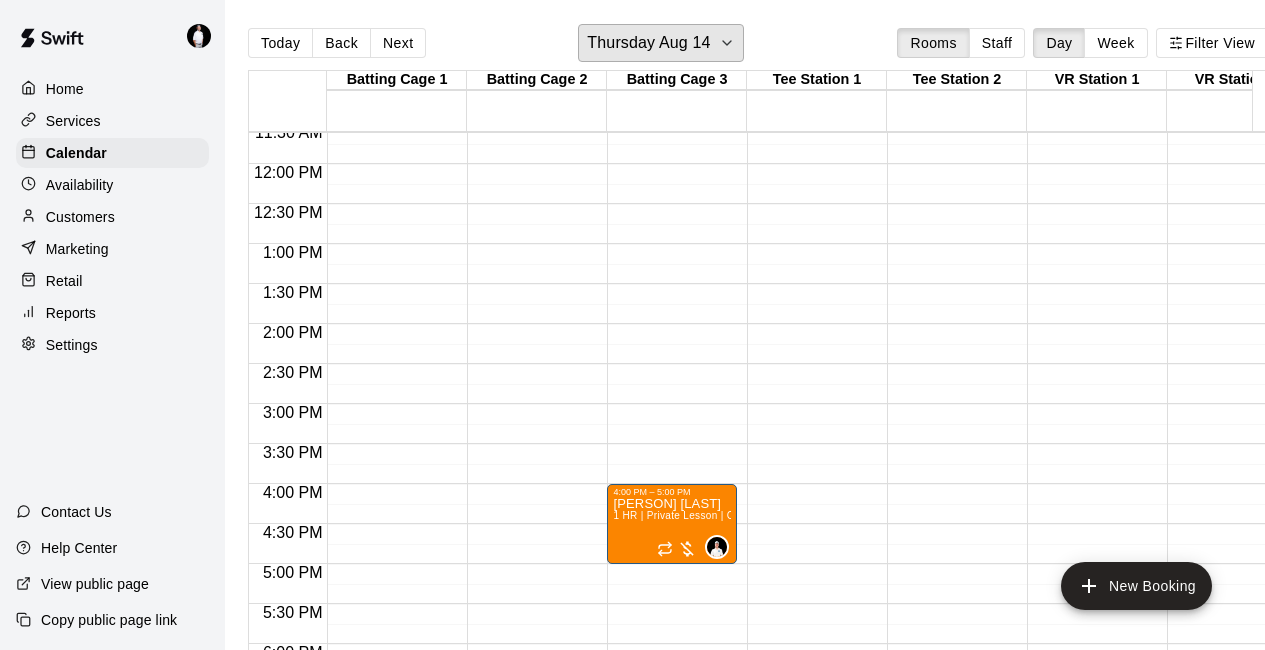 scroll, scrollTop: 930, scrollLeft: 0, axis: vertical 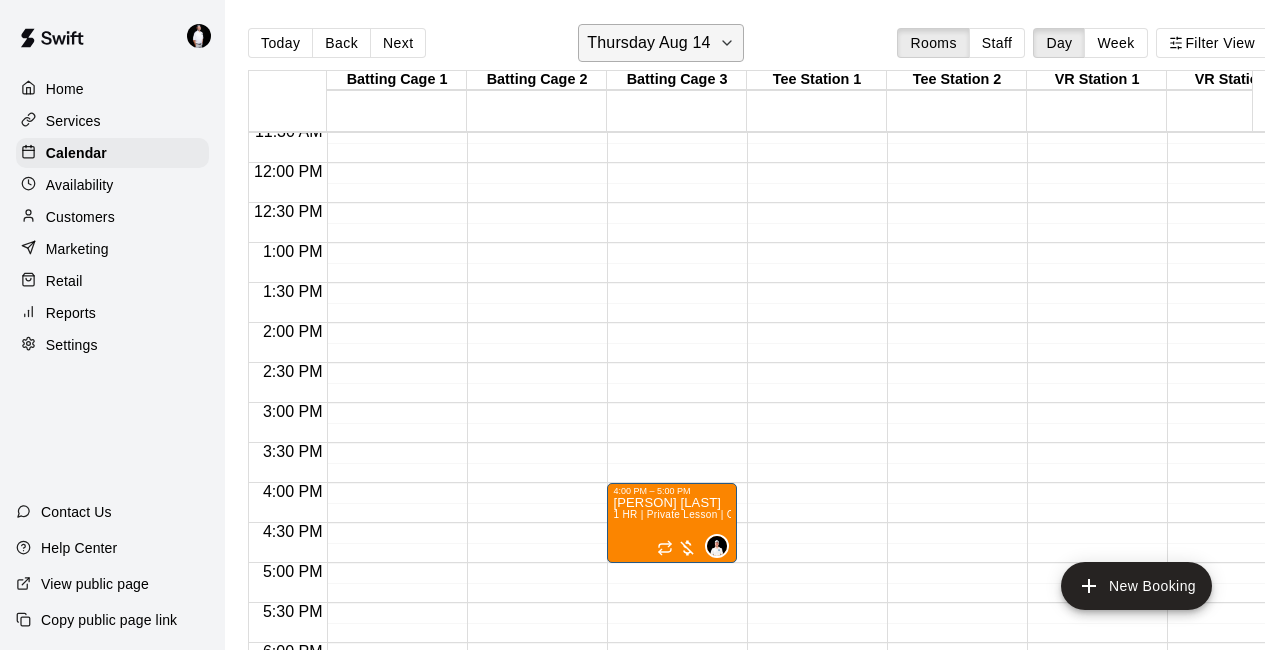 click 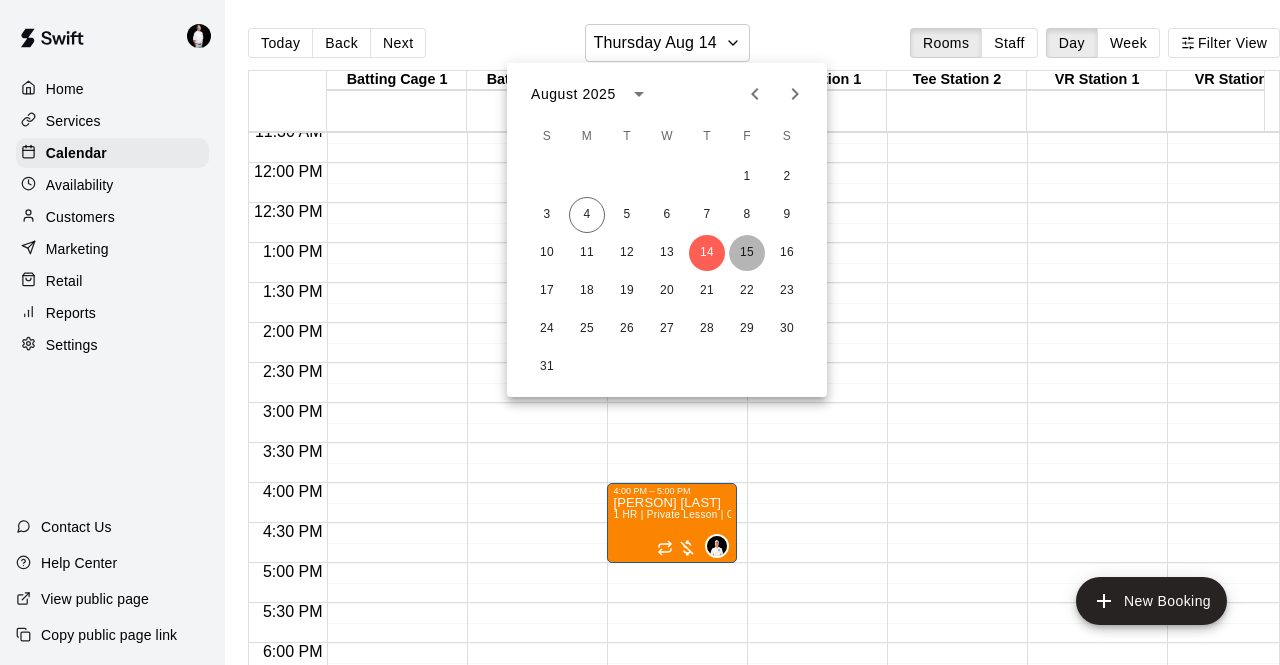 click on "15" at bounding box center (747, 253) 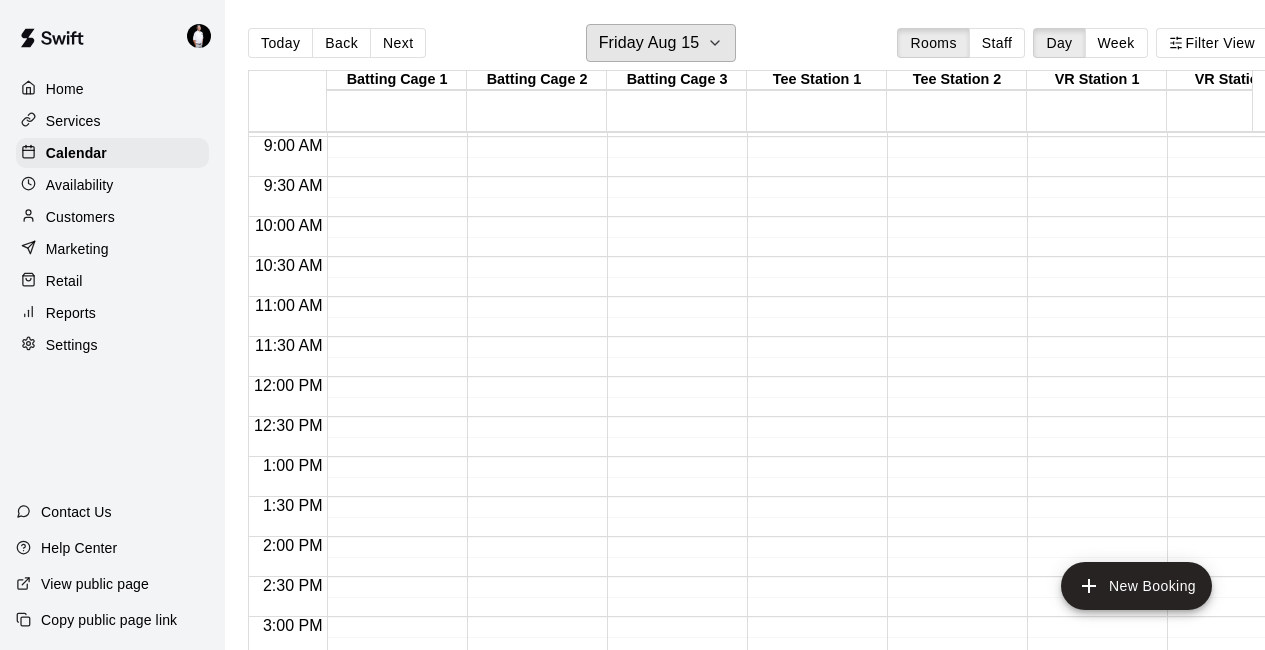 scroll, scrollTop: 724, scrollLeft: 0, axis: vertical 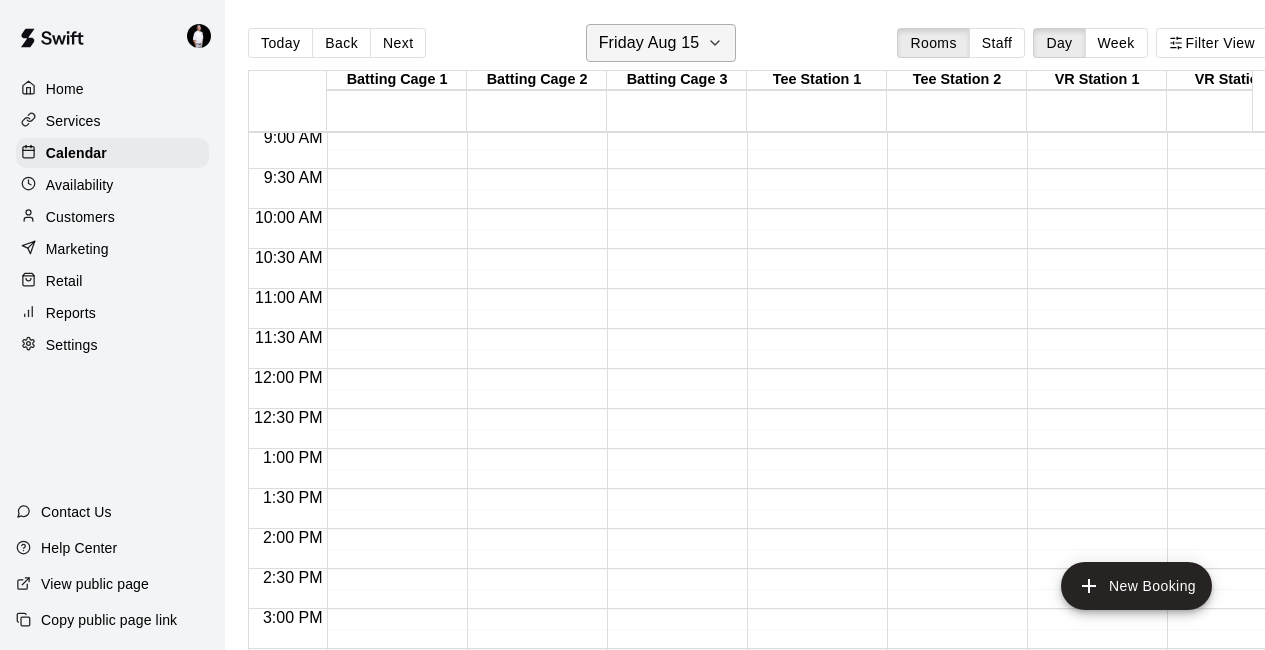 click on "Friday Aug 15" at bounding box center (661, 43) 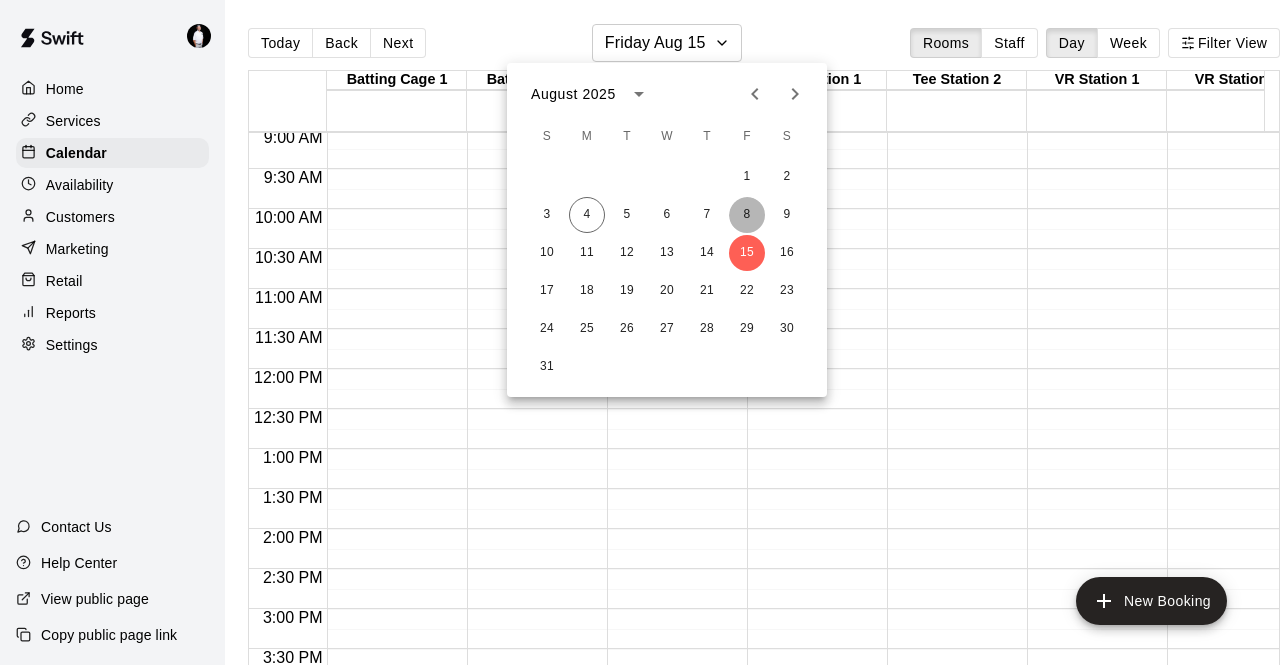 click on "8" at bounding box center [747, 215] 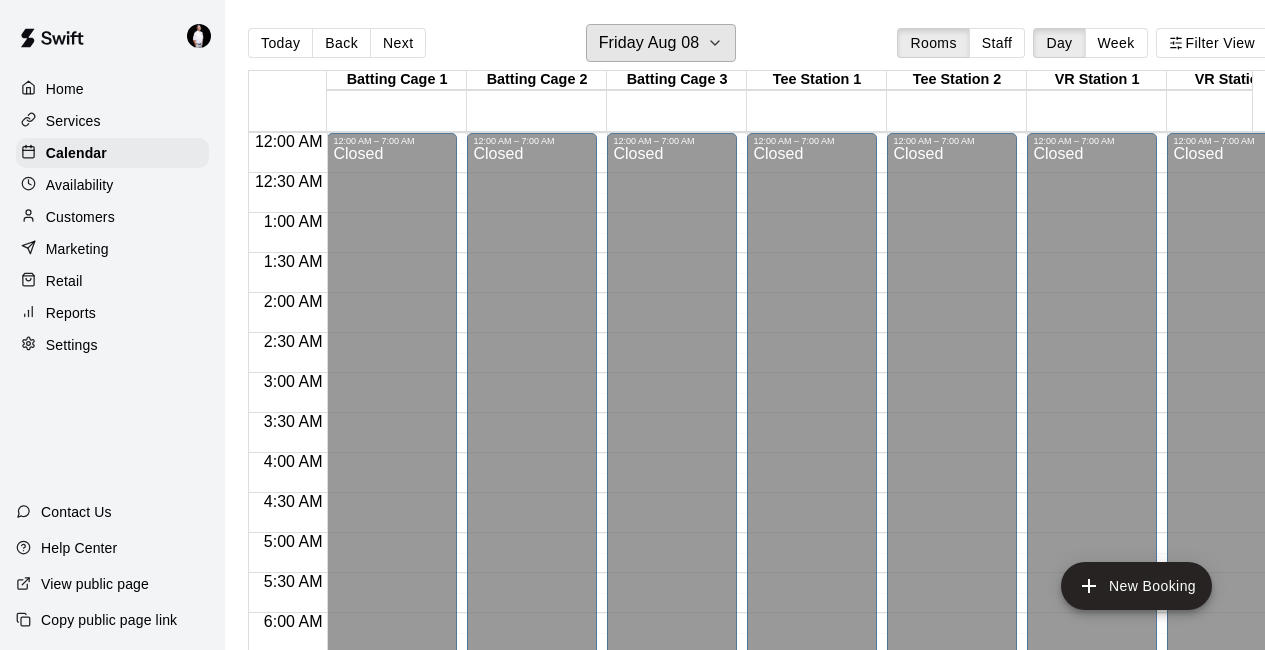 scroll, scrollTop: 432, scrollLeft: 0, axis: vertical 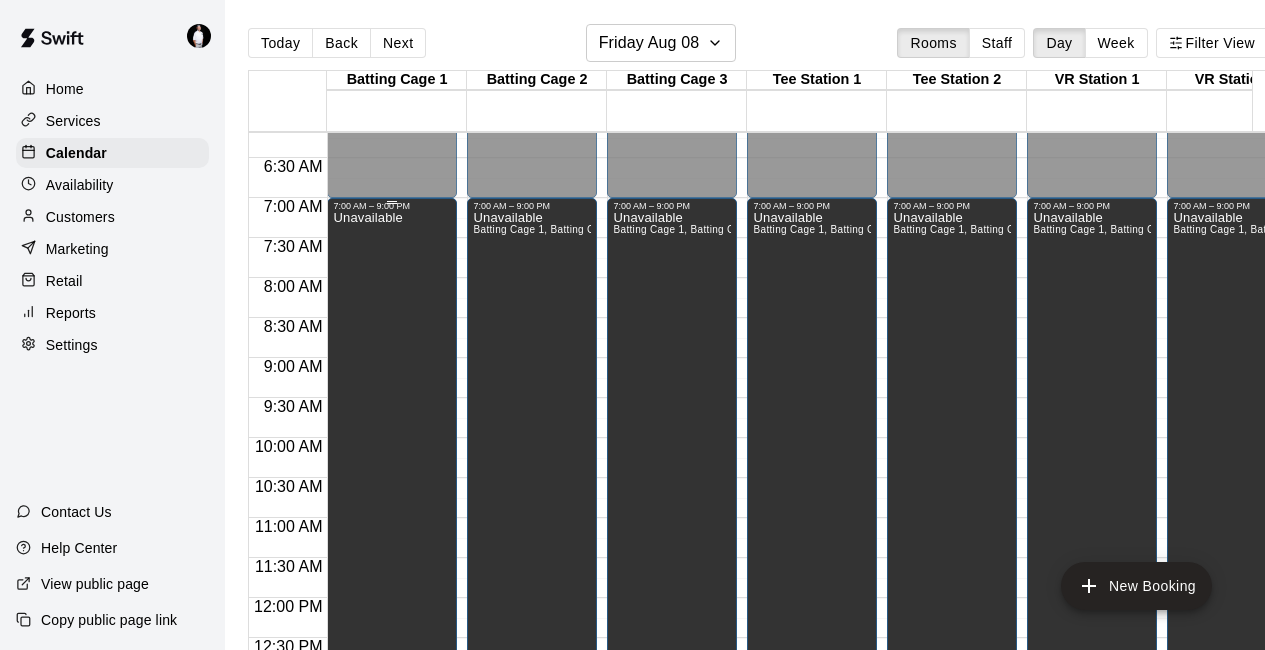 click on "Unavailable" at bounding box center [392, 536] 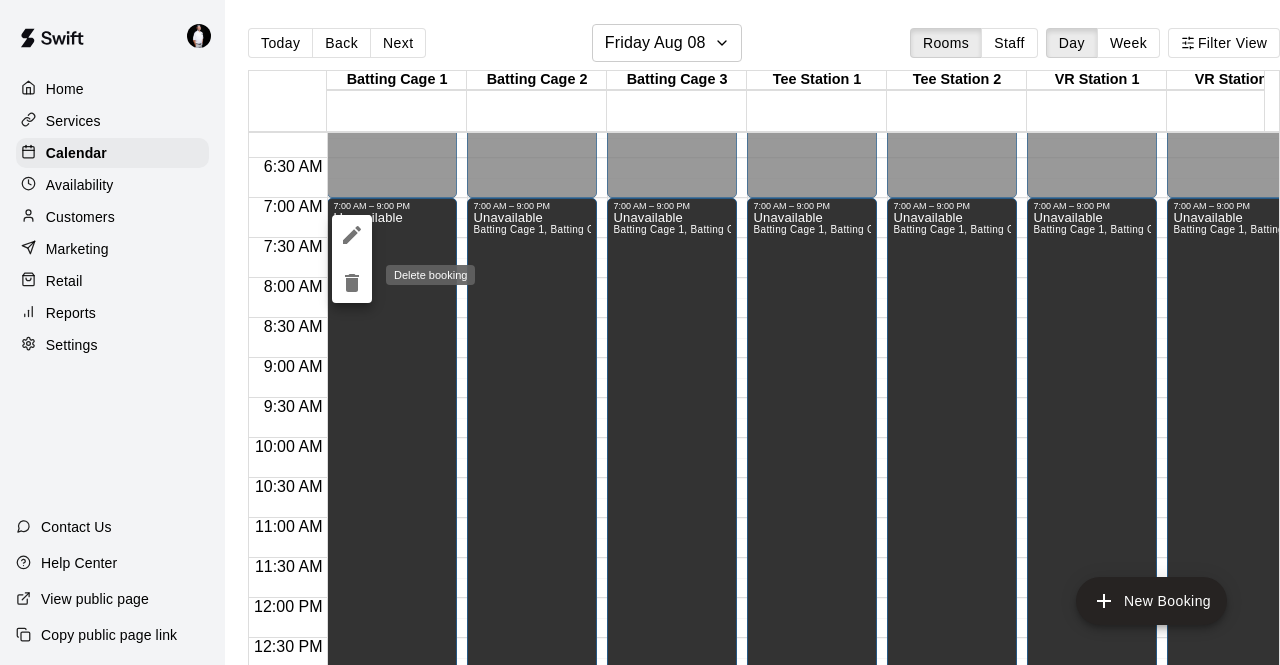 click 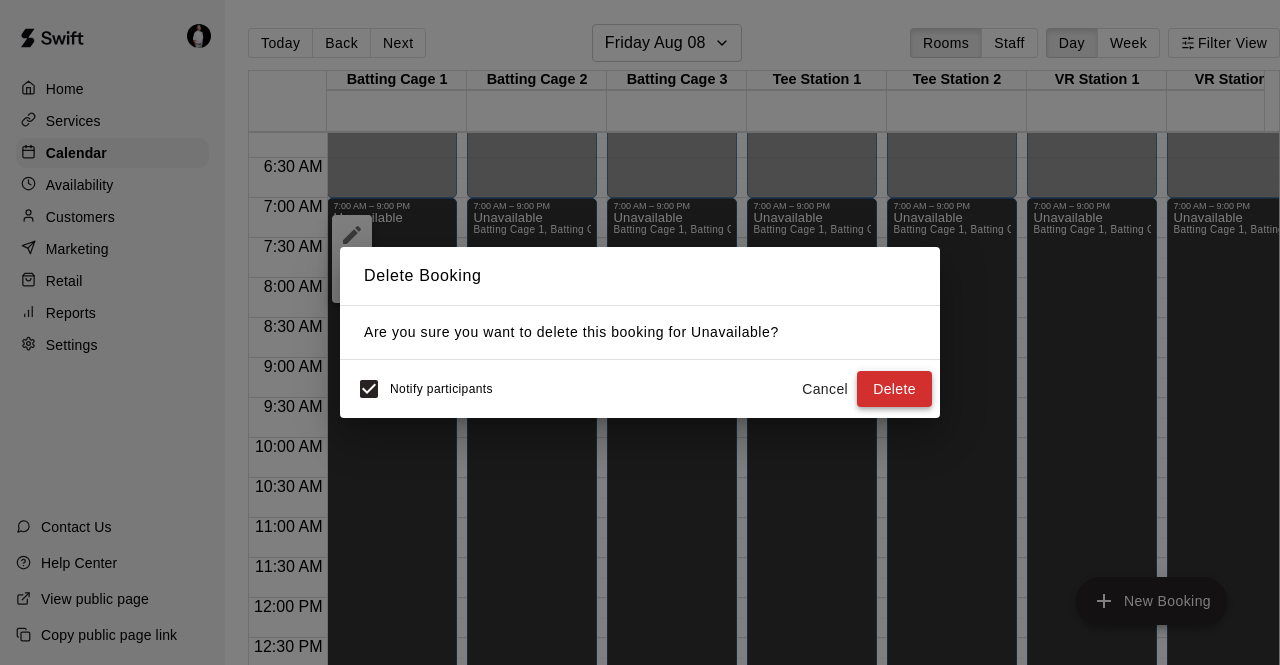 click on "Delete" at bounding box center [894, 389] 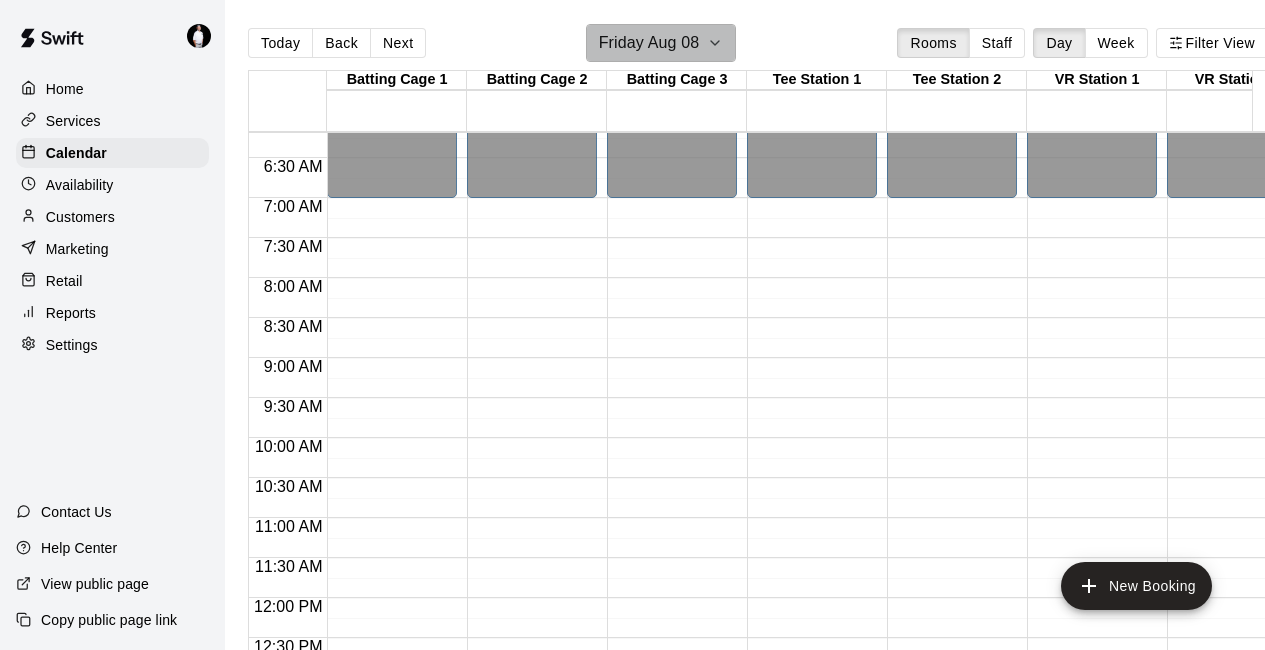 click 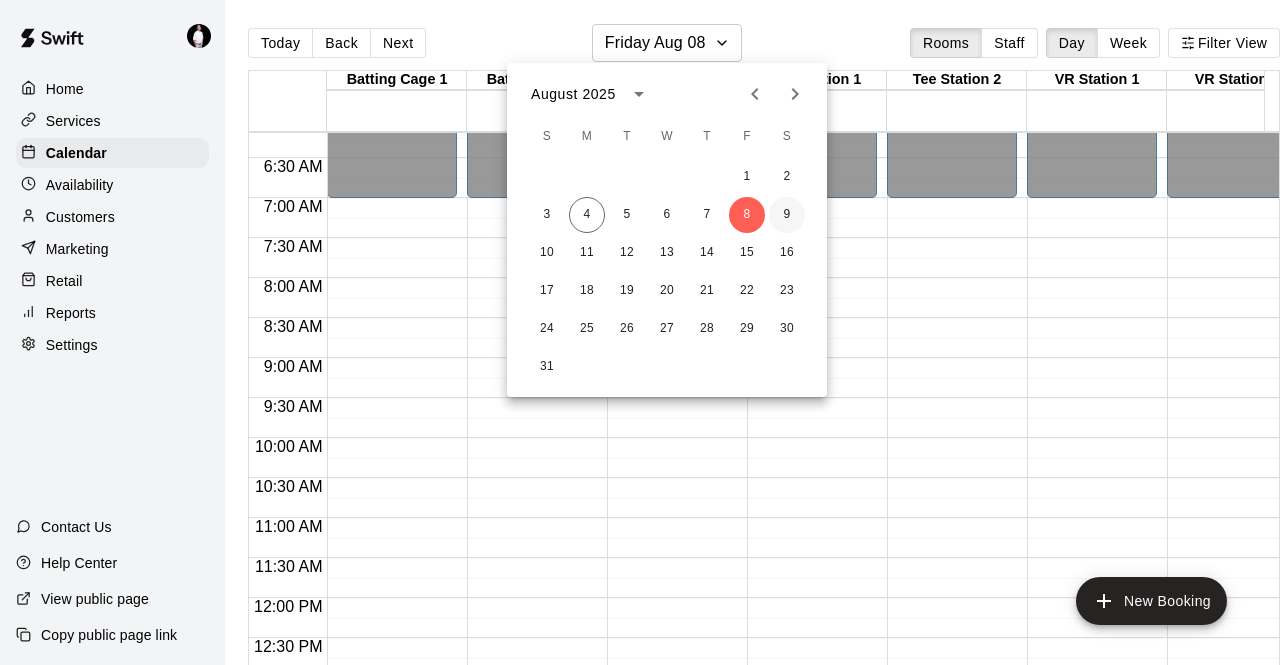 click on "9" at bounding box center [787, 215] 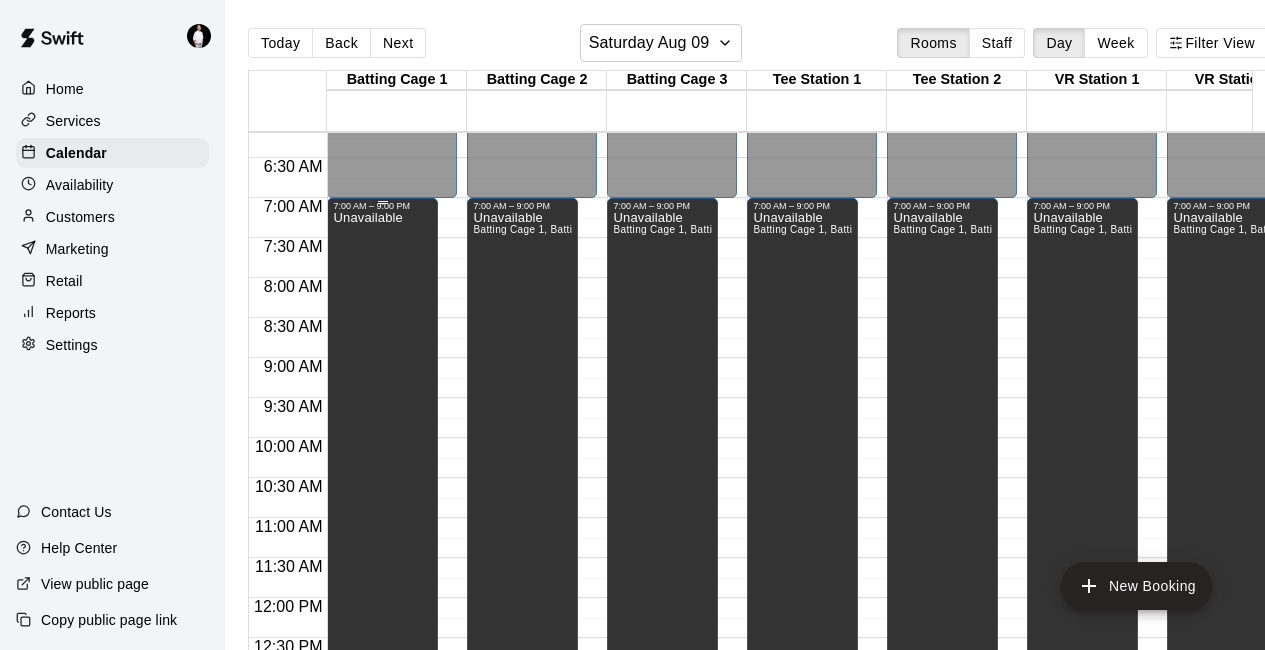 click on "Unavailable" at bounding box center [367, 536] 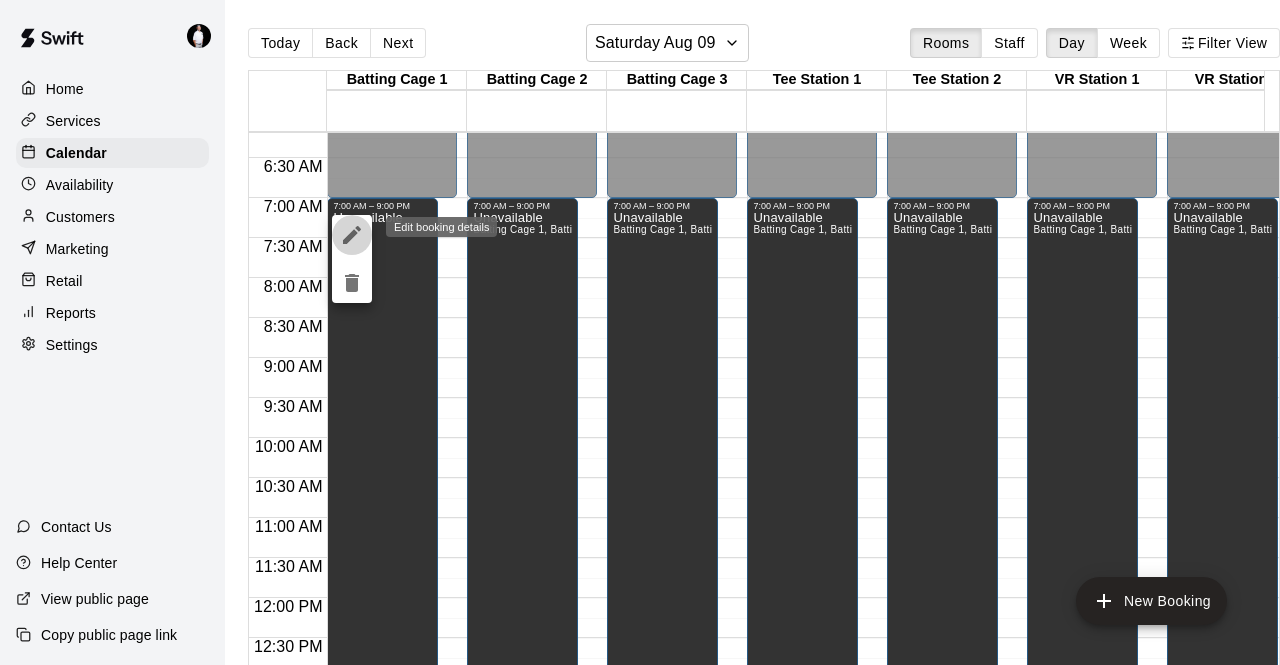 click 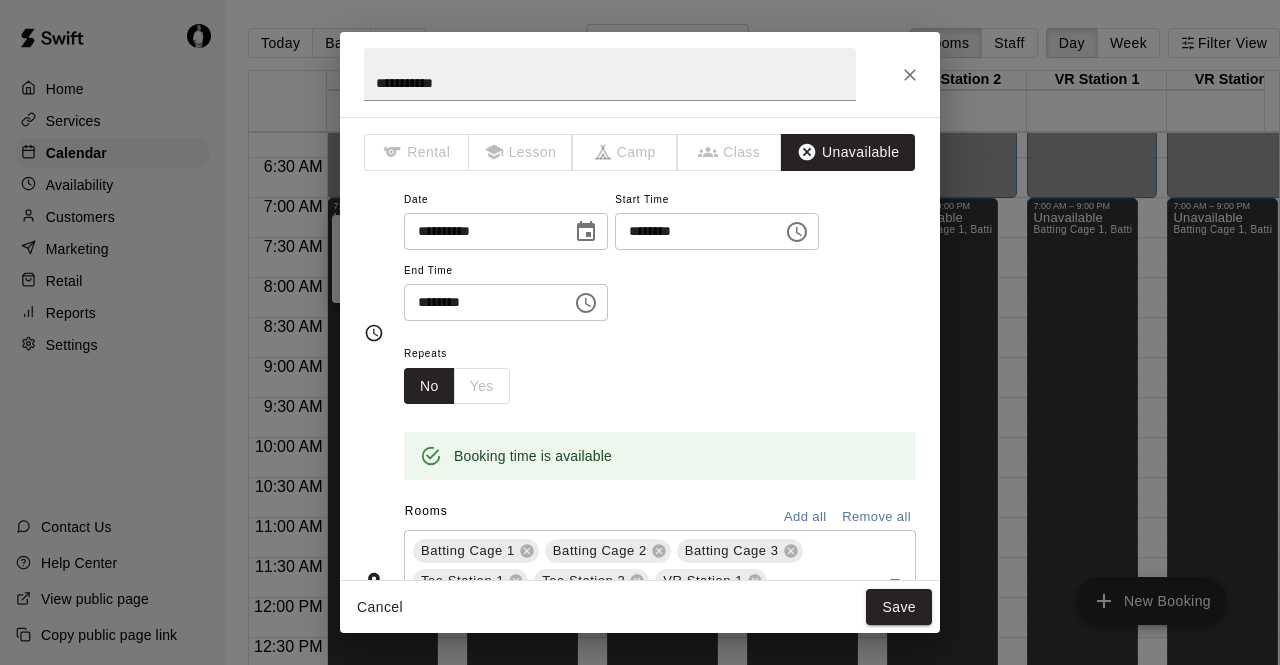 click on "**********" at bounding box center (640, 332) 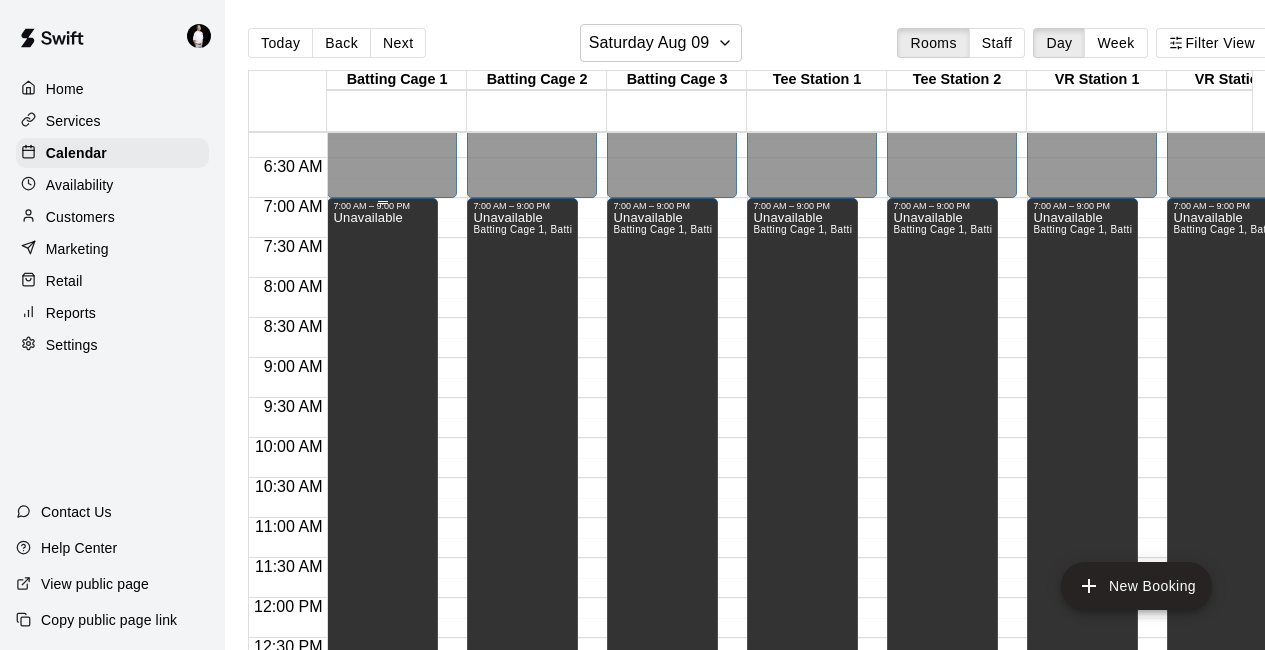 click on "Unavailable" at bounding box center [367, 536] 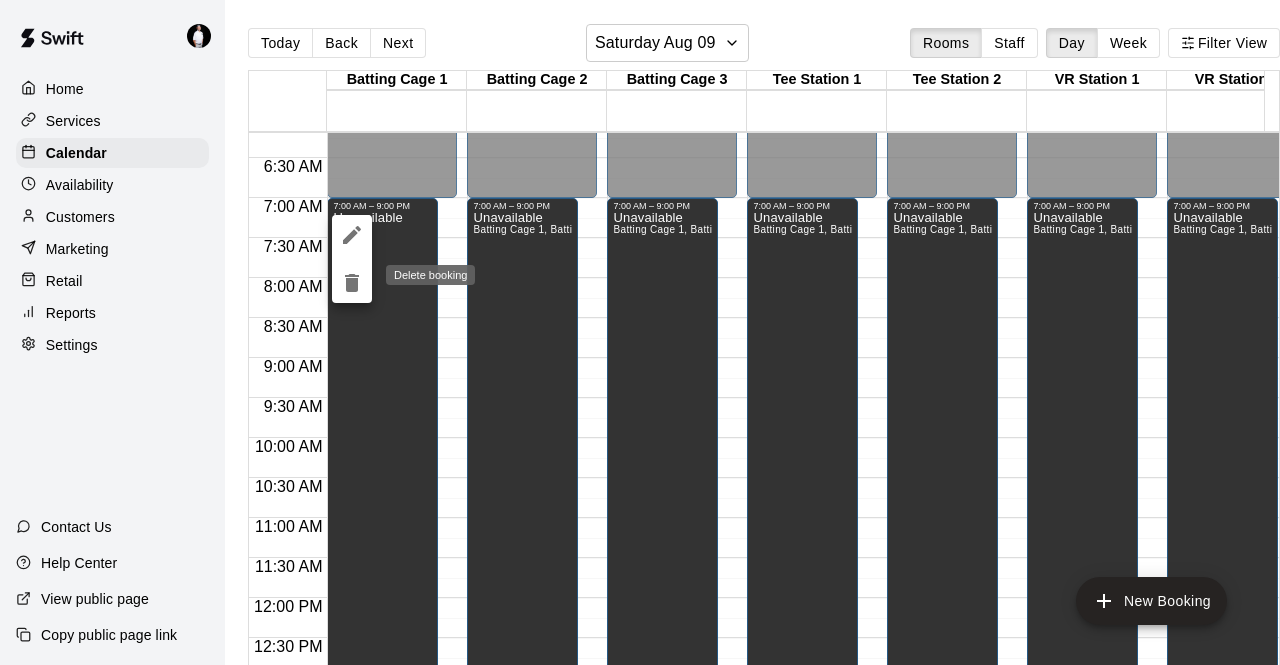 click 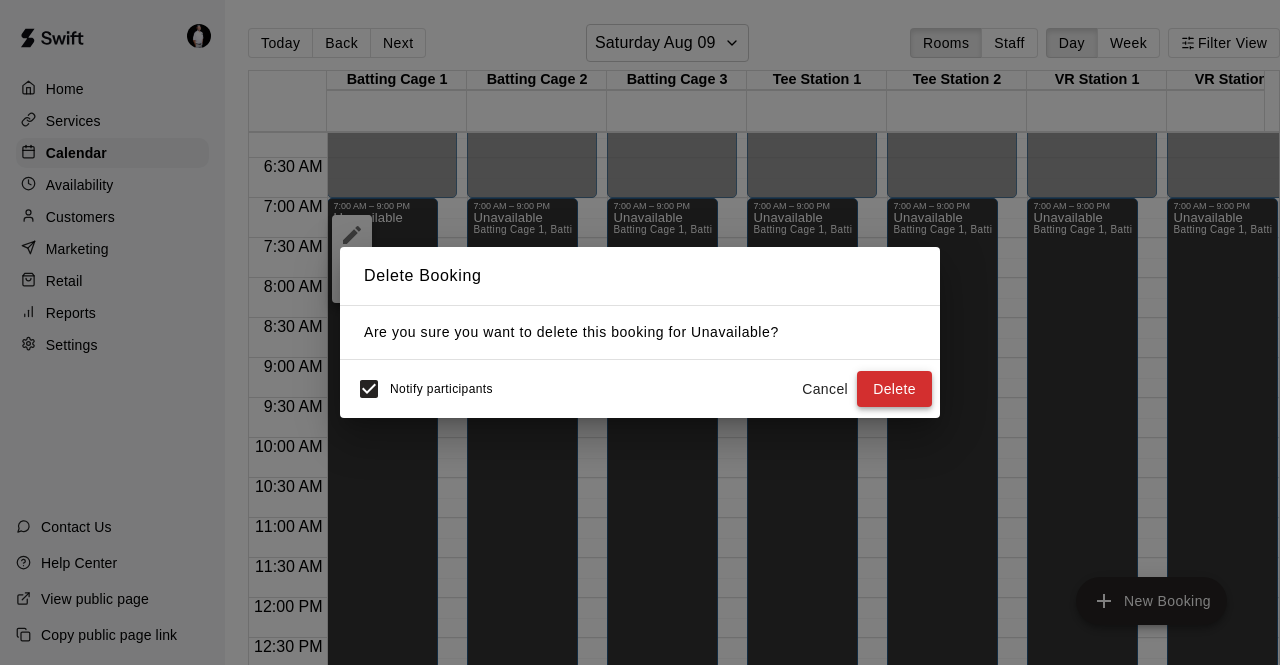 click on "Delete" at bounding box center [894, 389] 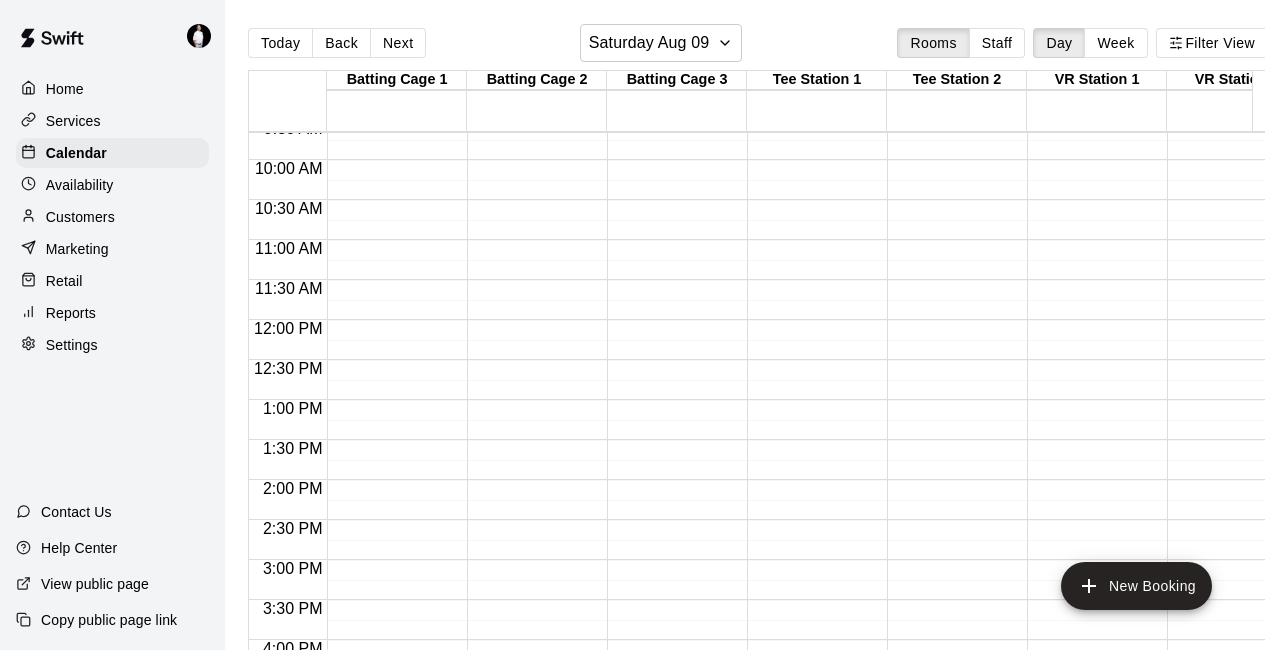 scroll, scrollTop: 774, scrollLeft: 0, axis: vertical 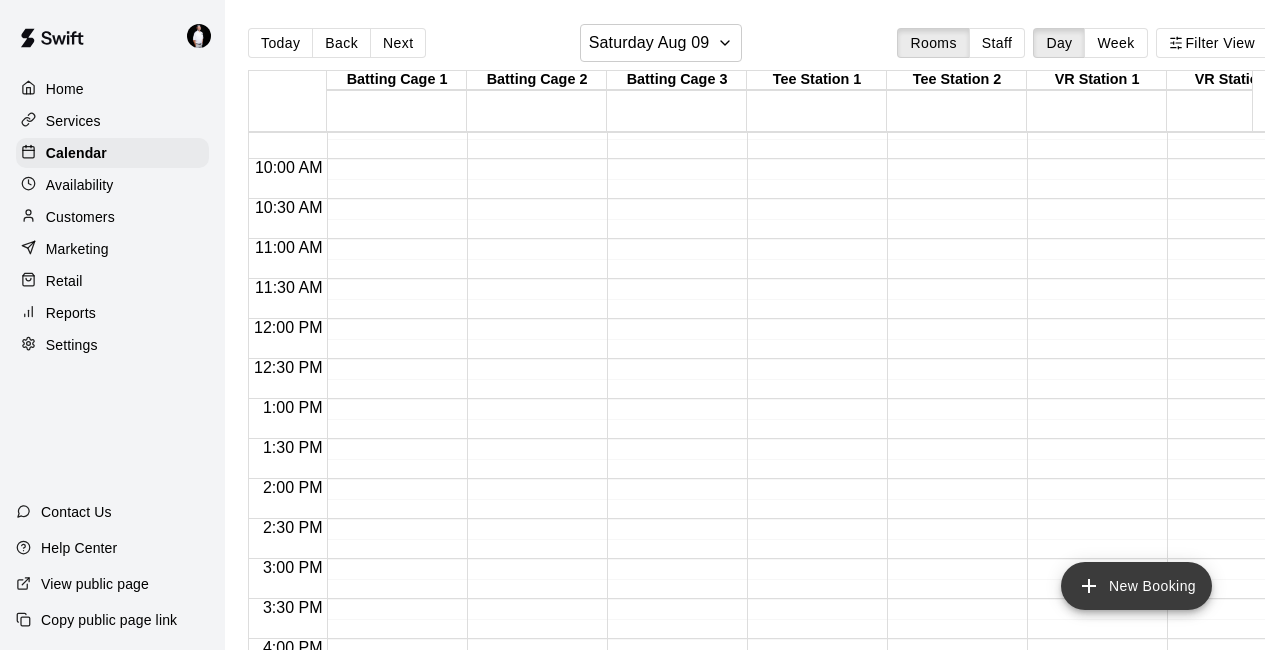 click on "New Booking" at bounding box center (1136, 586) 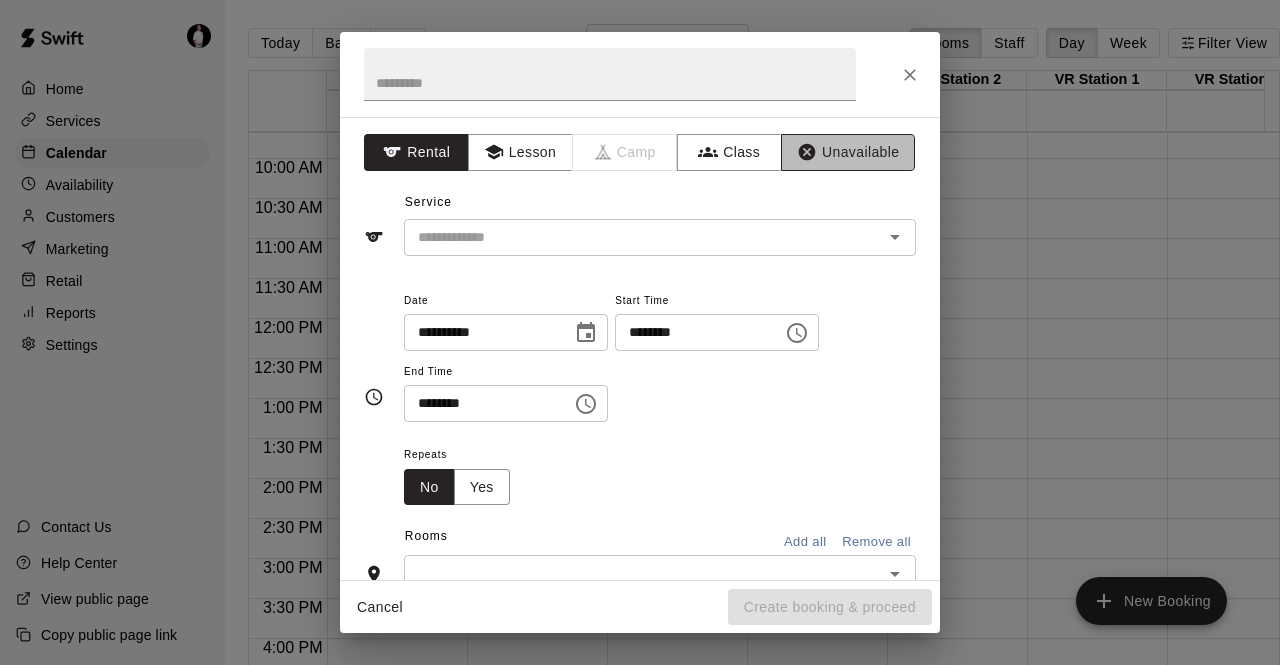 click on "Unavailable" at bounding box center [848, 152] 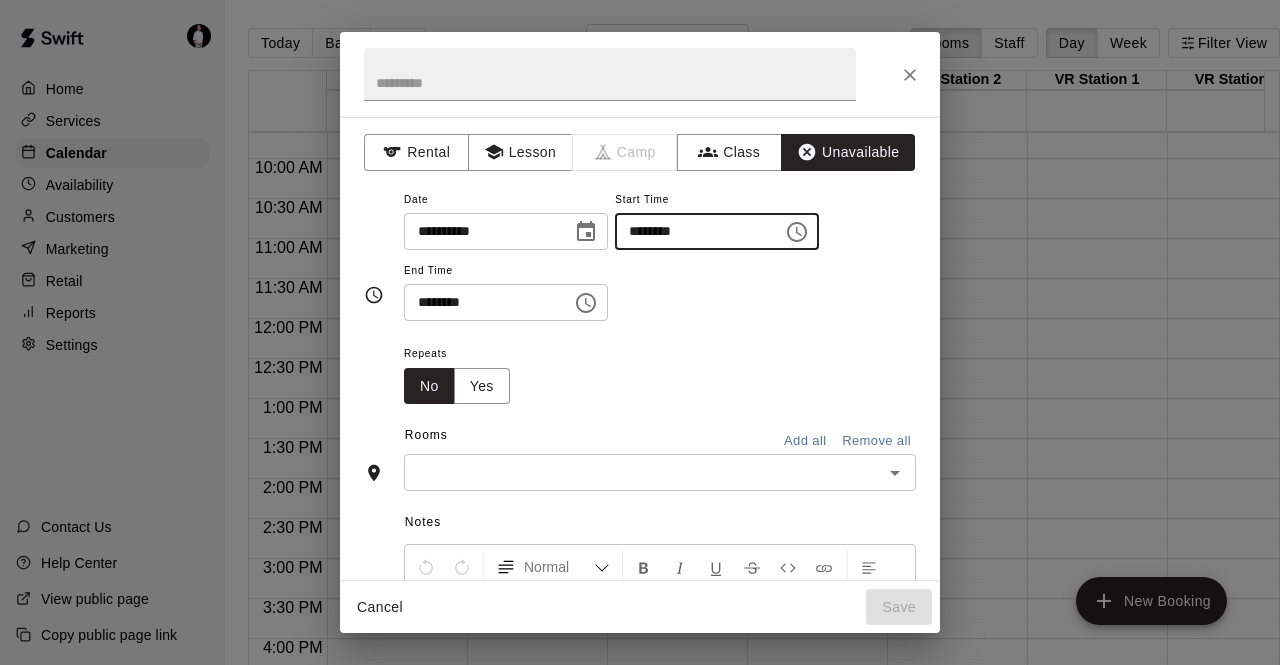 click on "********" at bounding box center [692, 231] 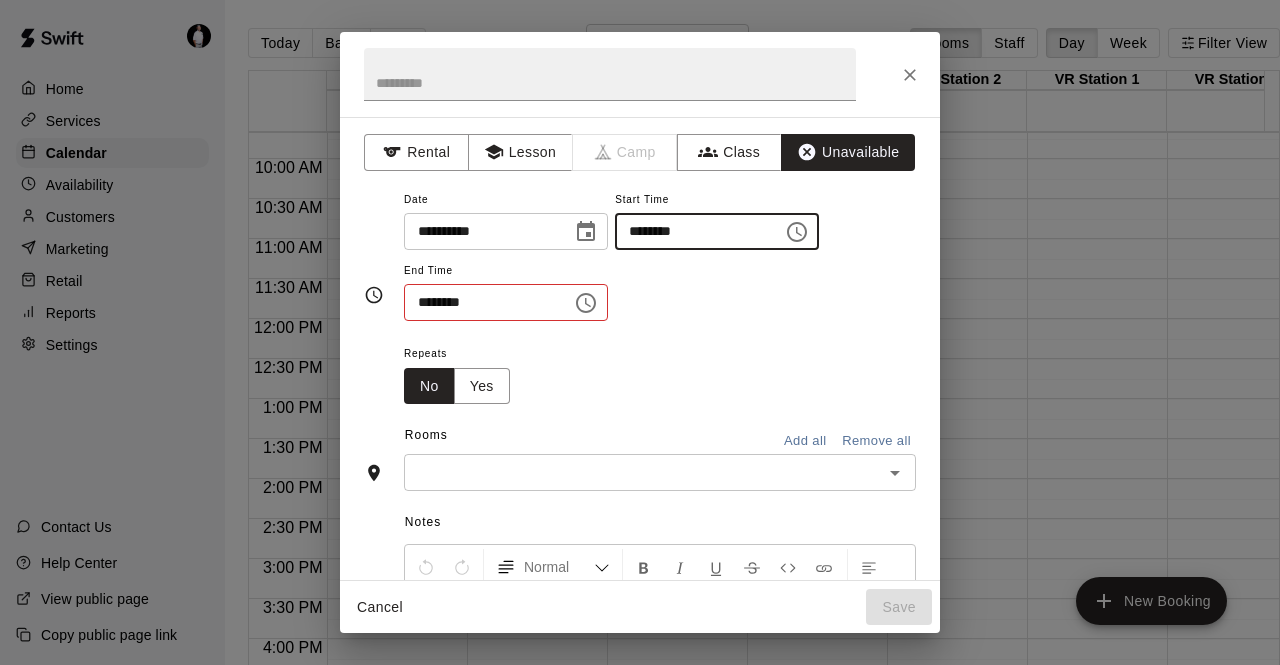 type on "********" 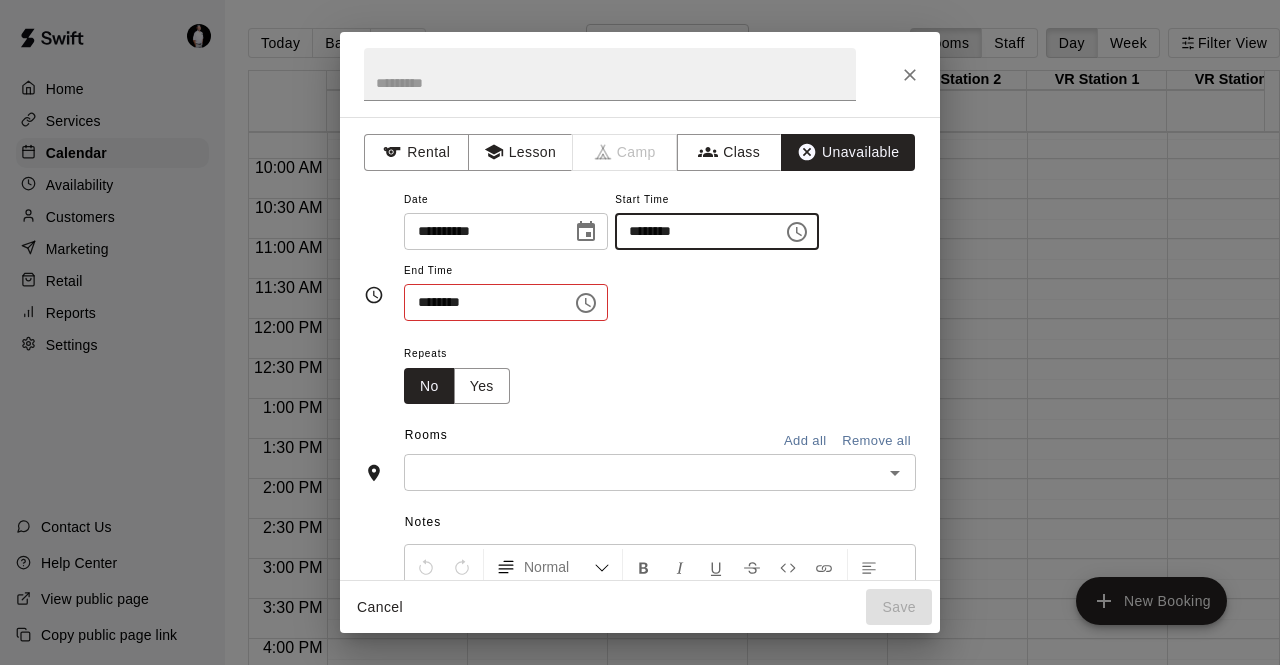 click on "********" at bounding box center (481, 302) 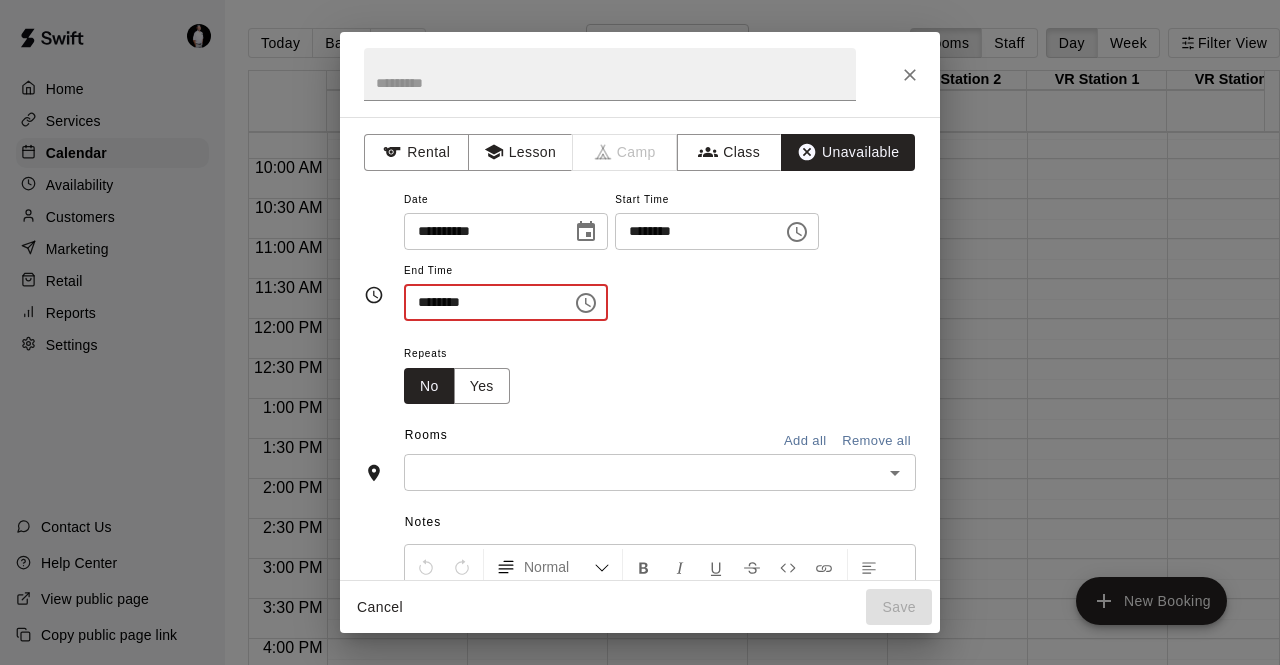 click on "********" at bounding box center (481, 302) 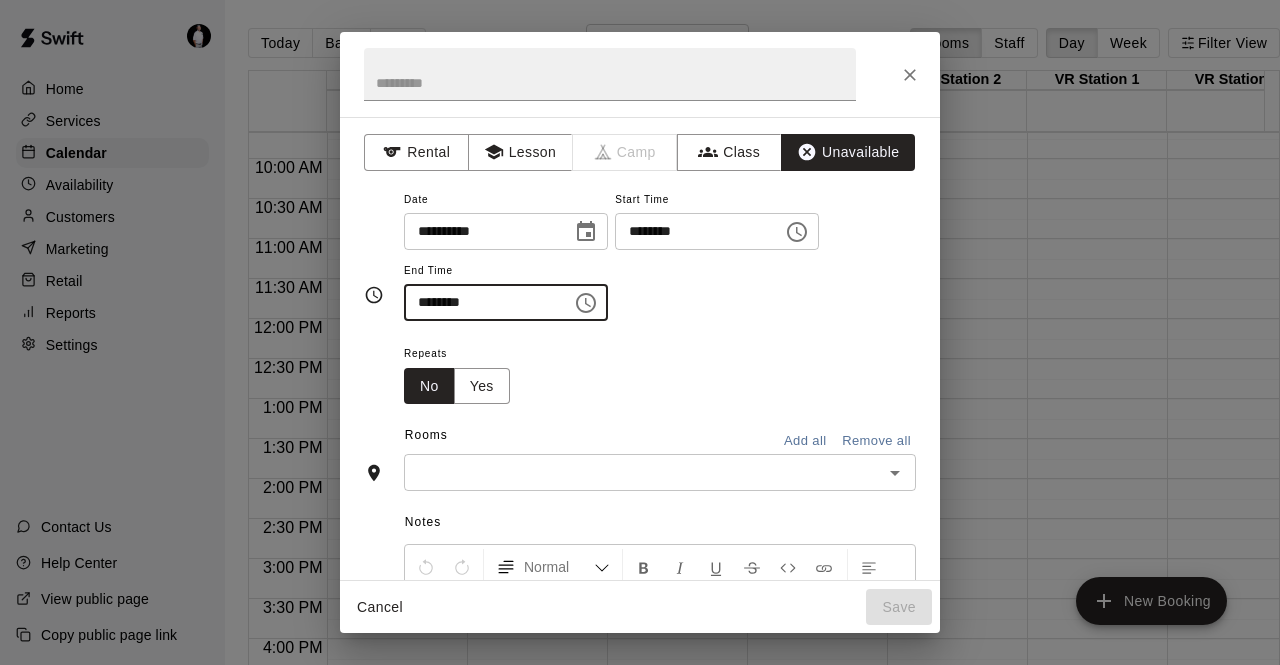 type on "********" 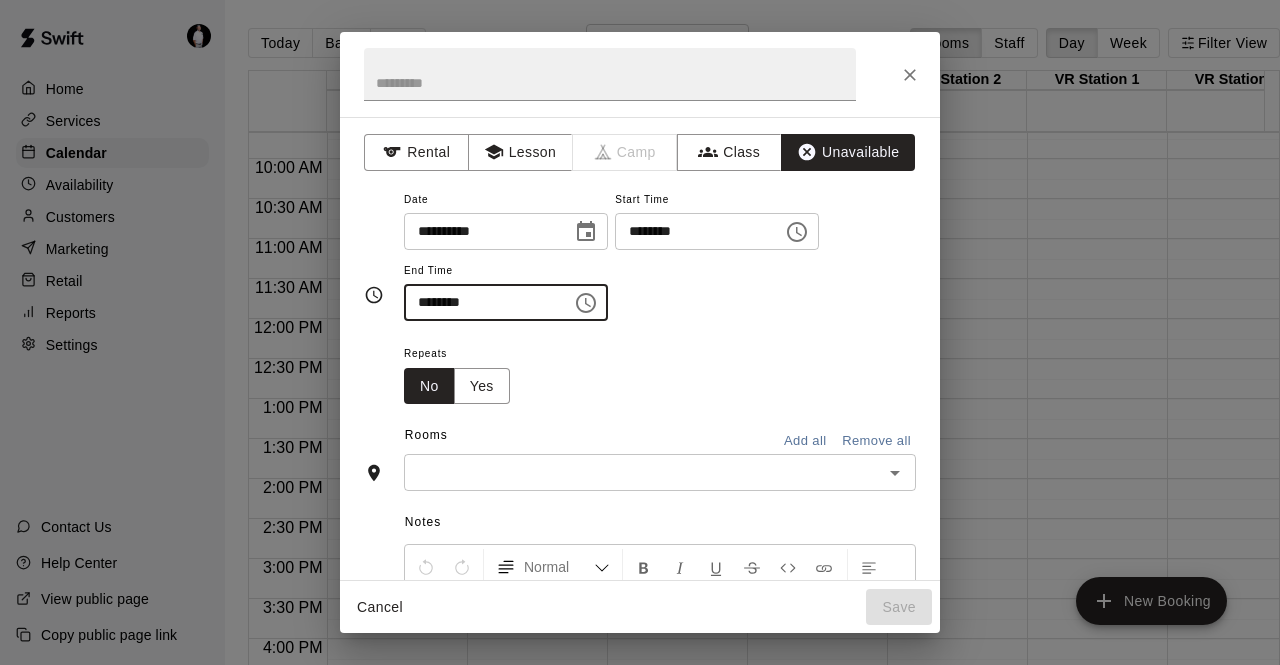 click on "Repeats No Yes" at bounding box center [660, 372] 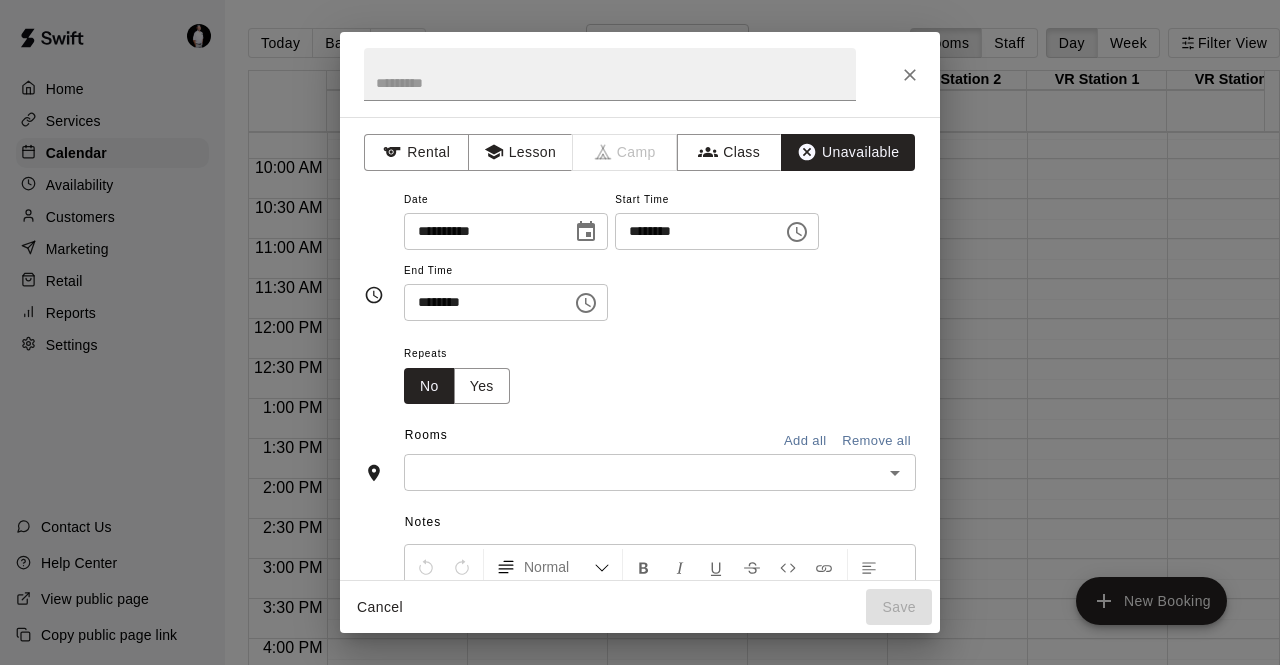 click on "Add all" at bounding box center (805, 441) 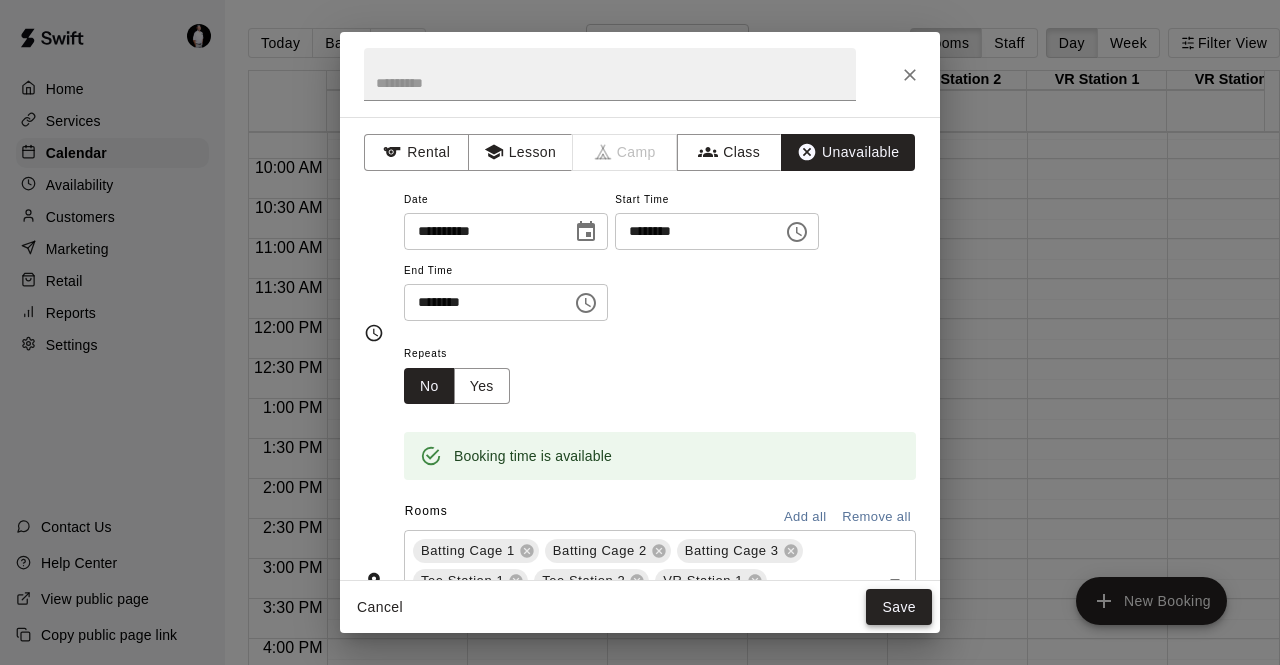 click on "Save" at bounding box center [899, 607] 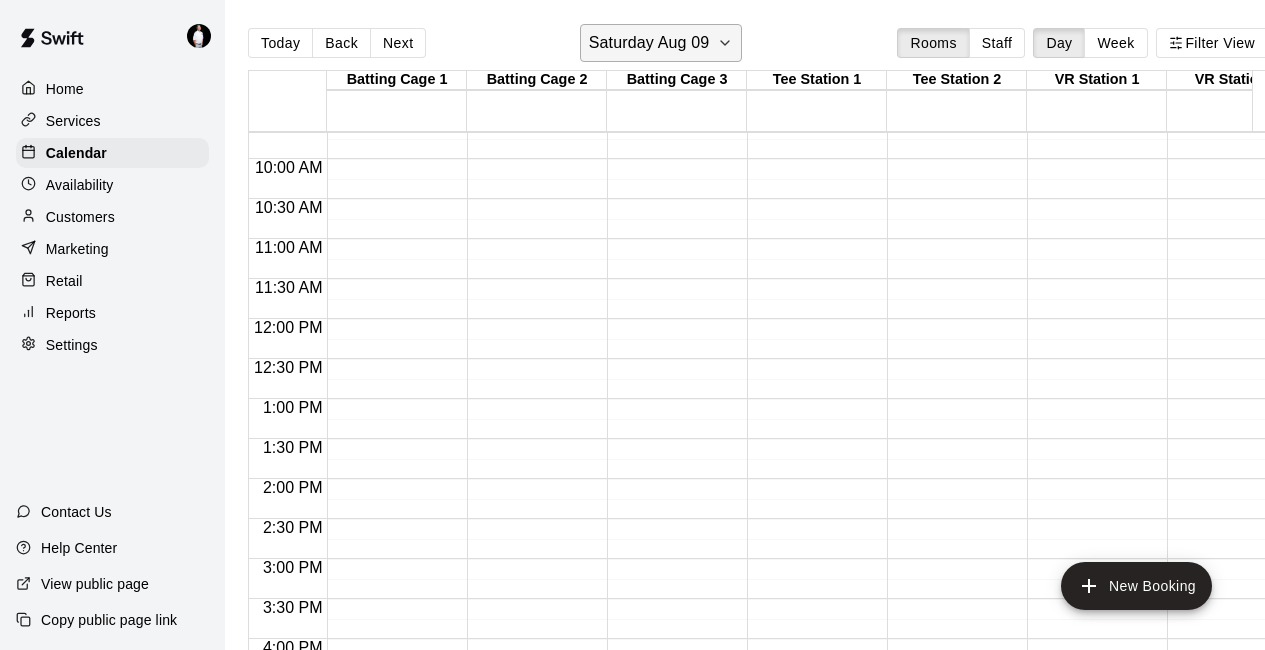 click 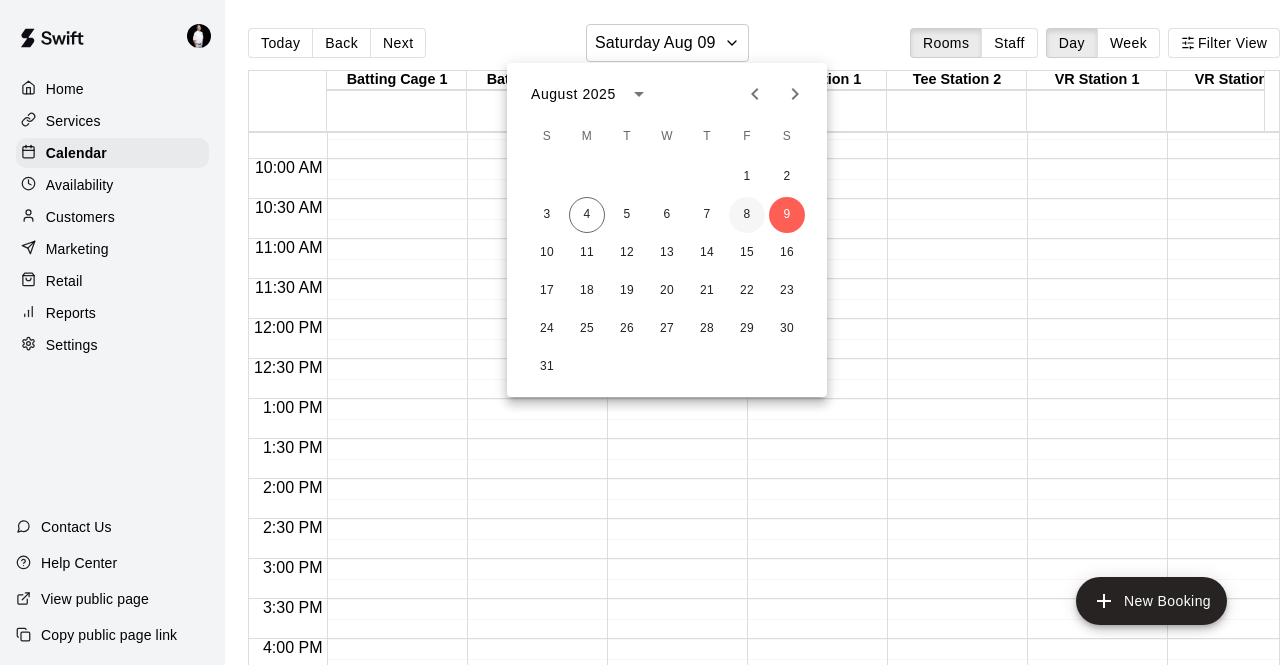 click on "8" at bounding box center (747, 215) 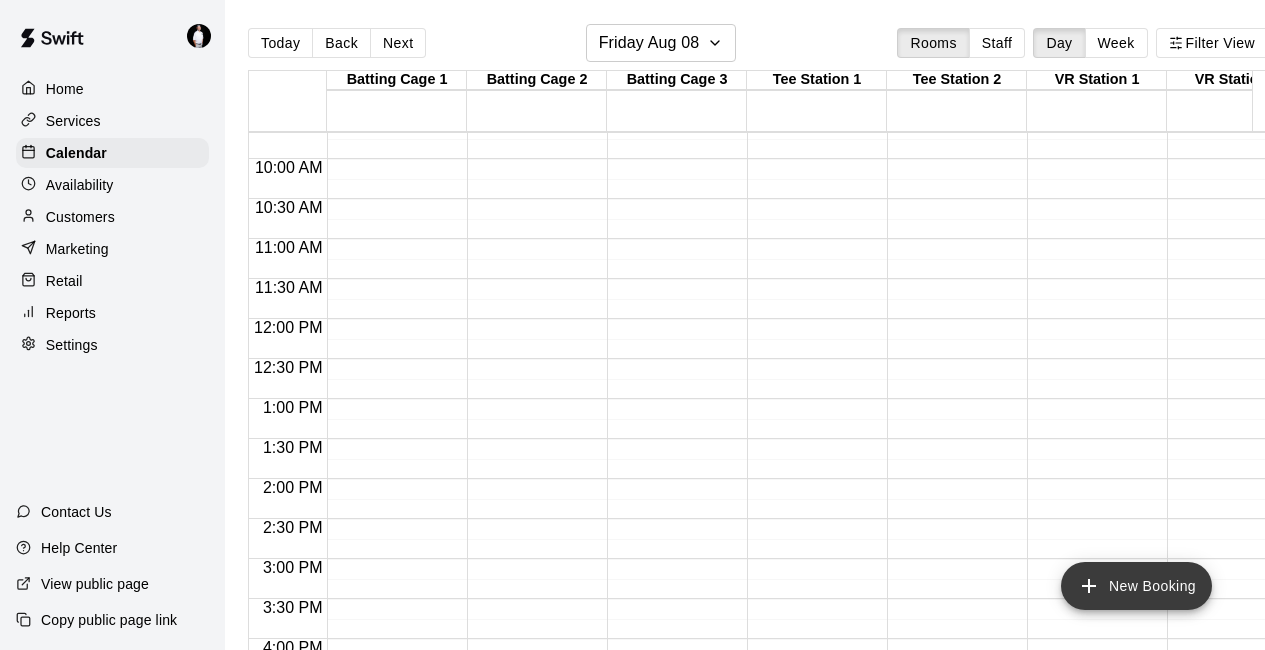 click 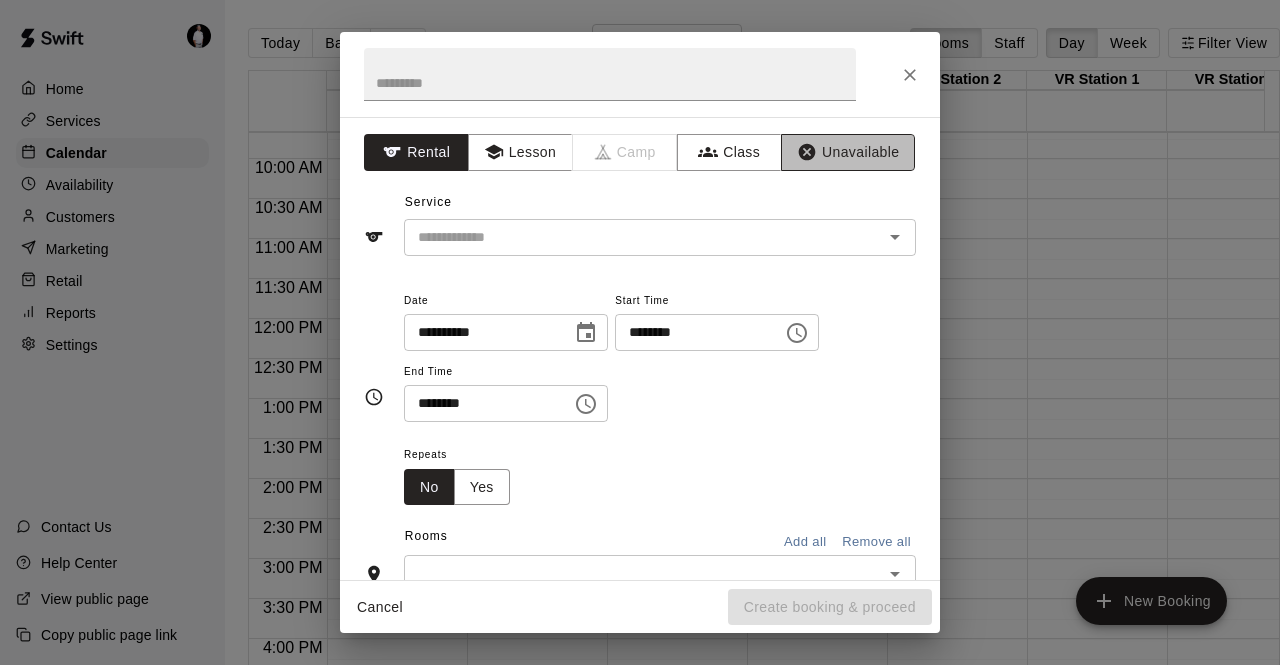 click on "Unavailable" at bounding box center (848, 152) 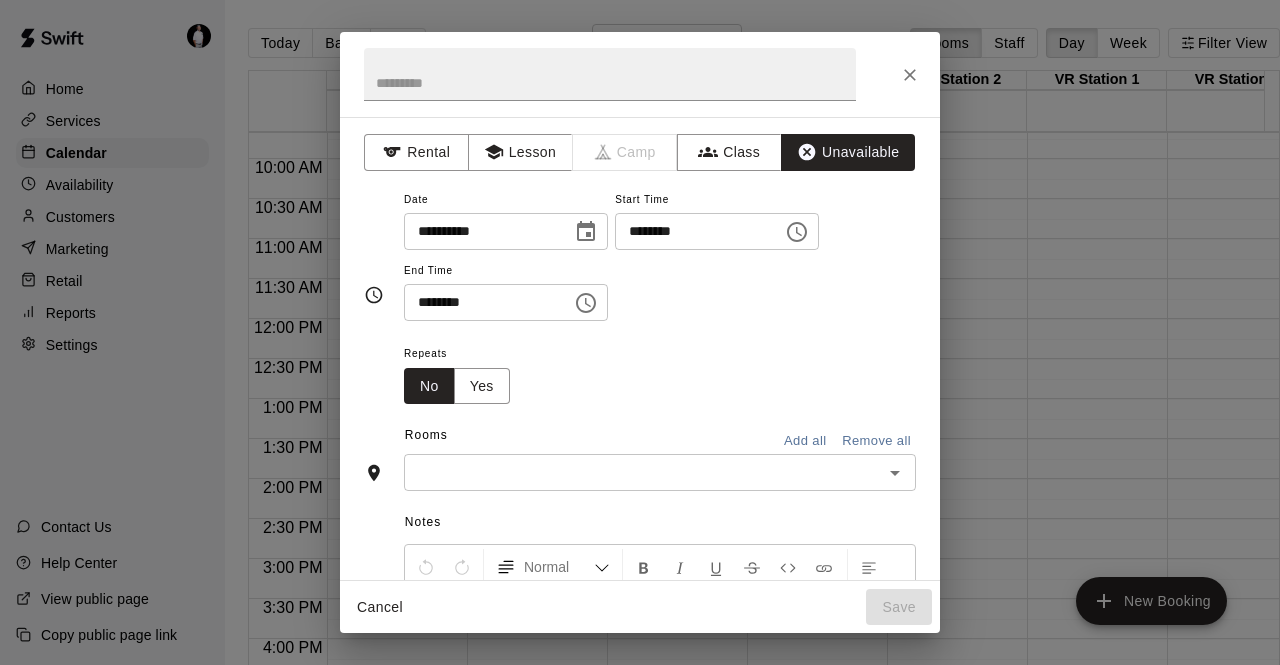 click on "********" at bounding box center (692, 231) 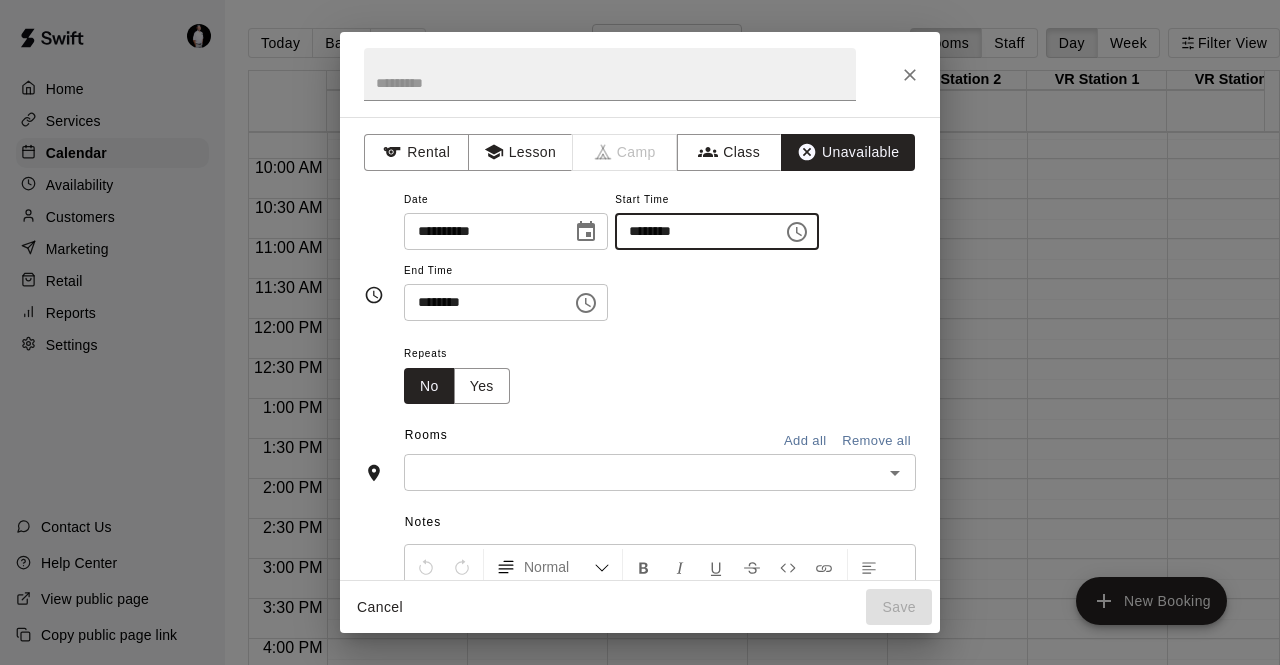 click on "********" at bounding box center (692, 231) 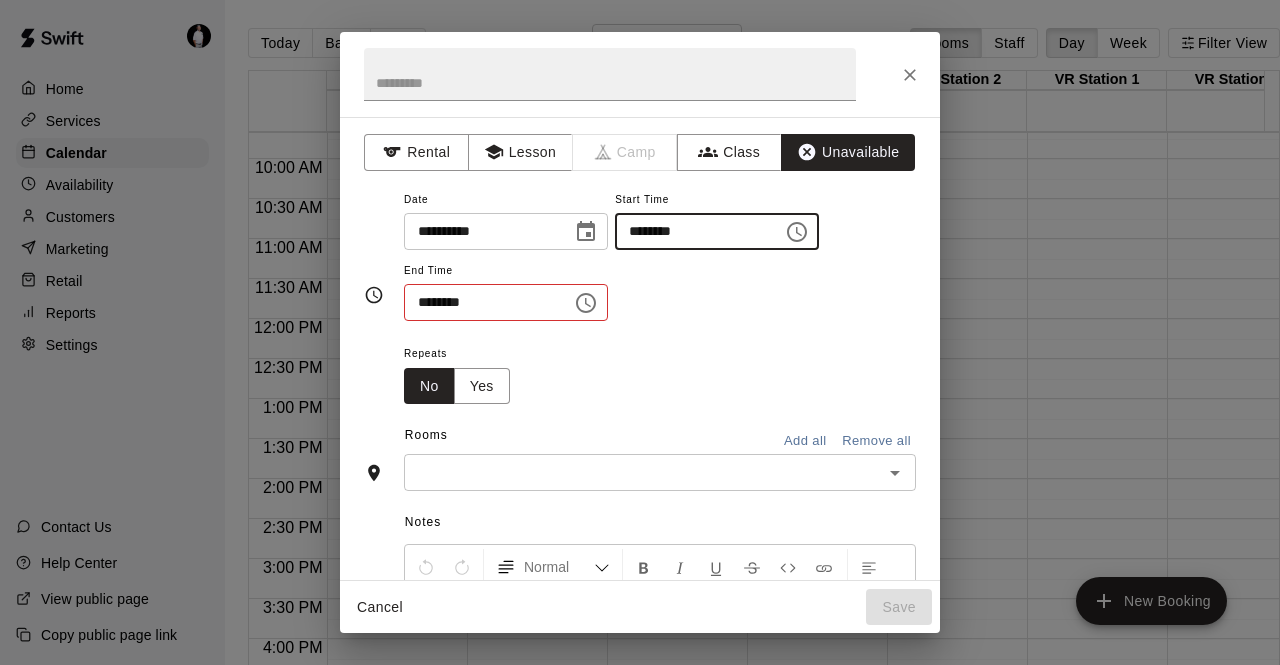 type on "********" 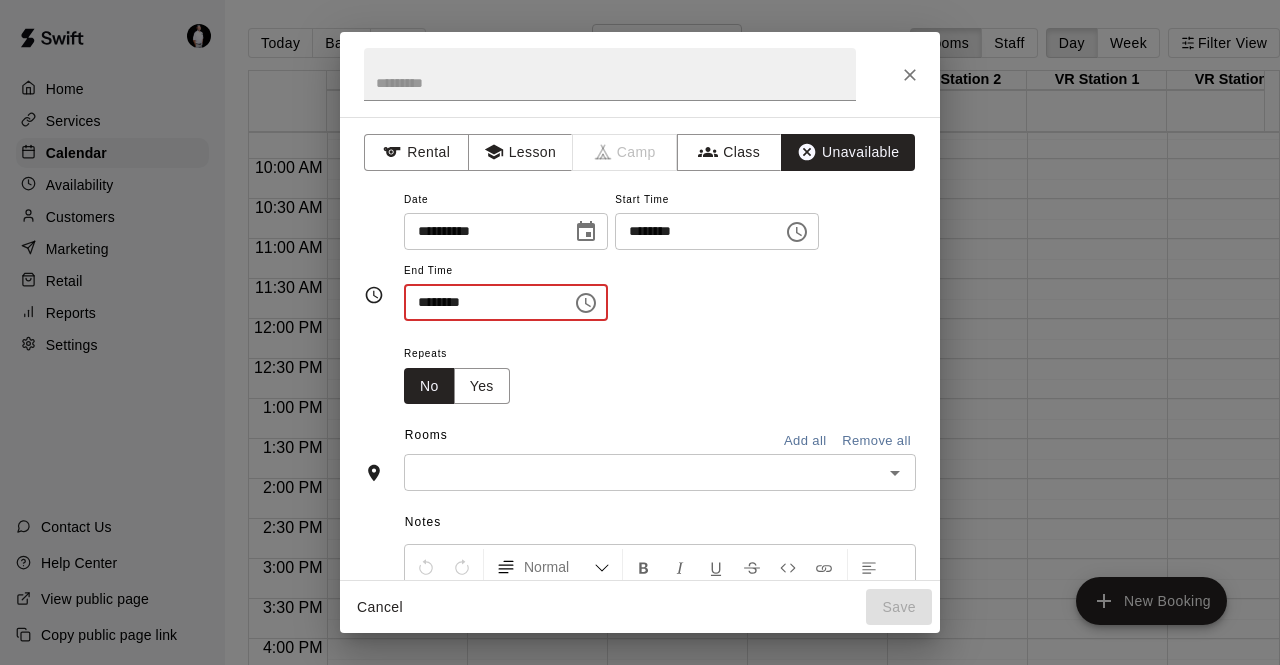 click on "********" at bounding box center [481, 302] 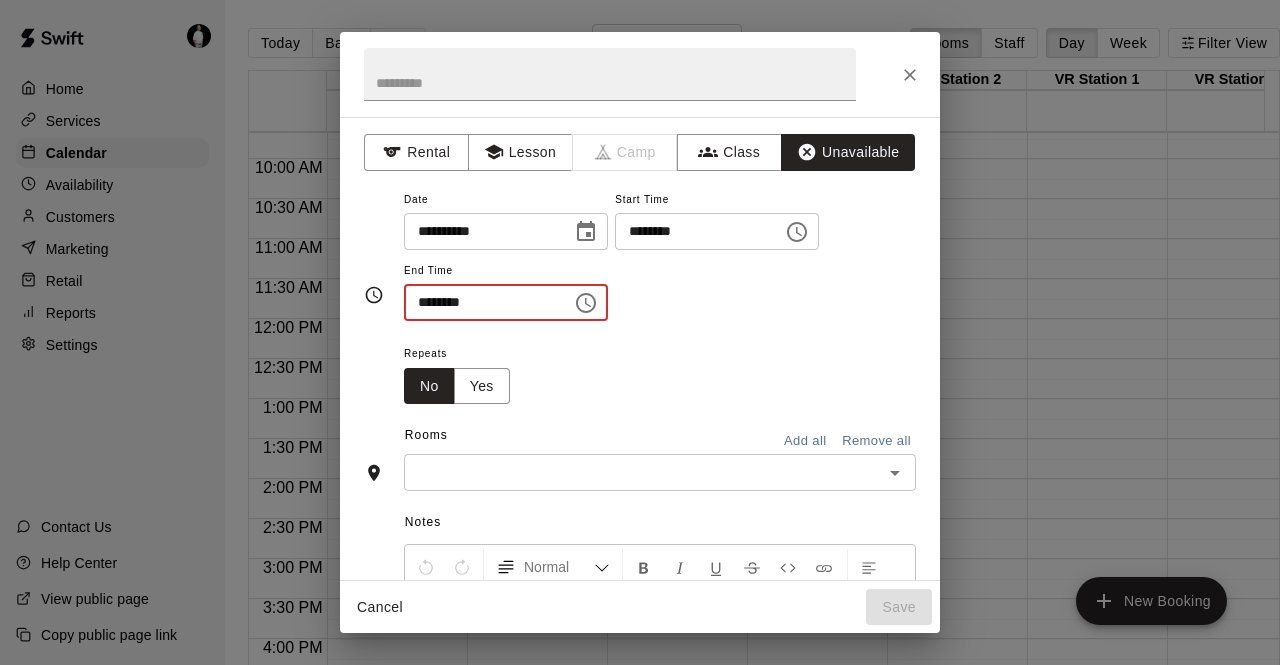 click on "********" at bounding box center [481, 302] 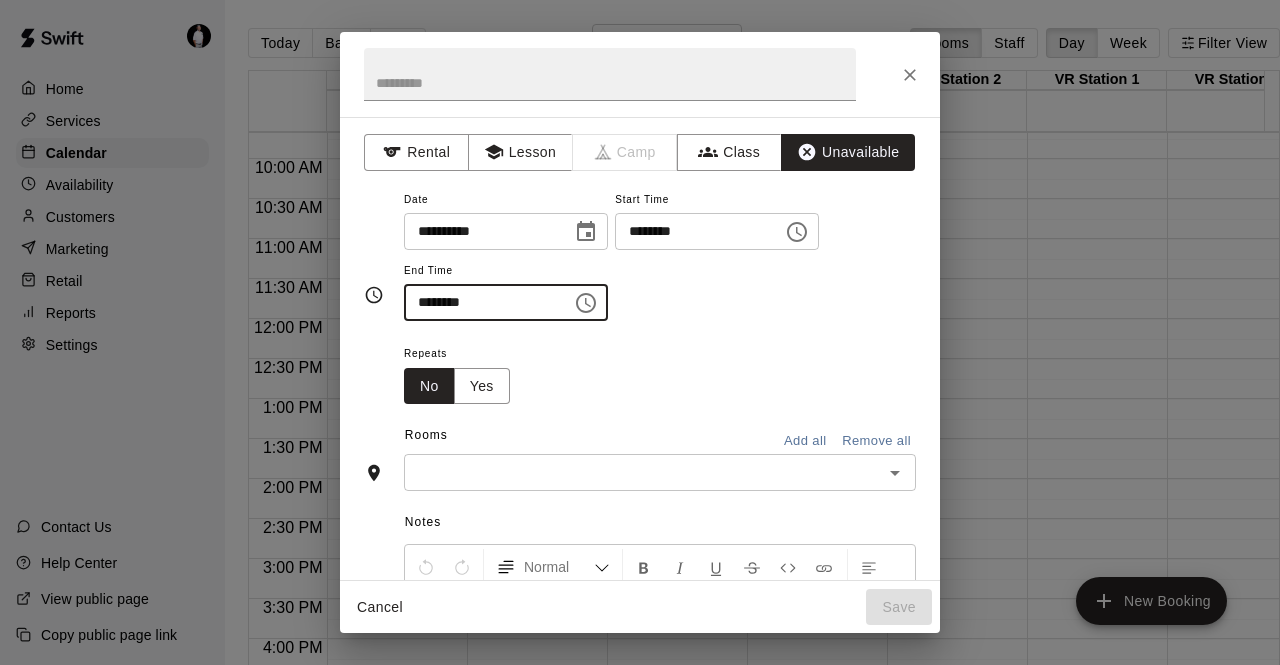 type on "********" 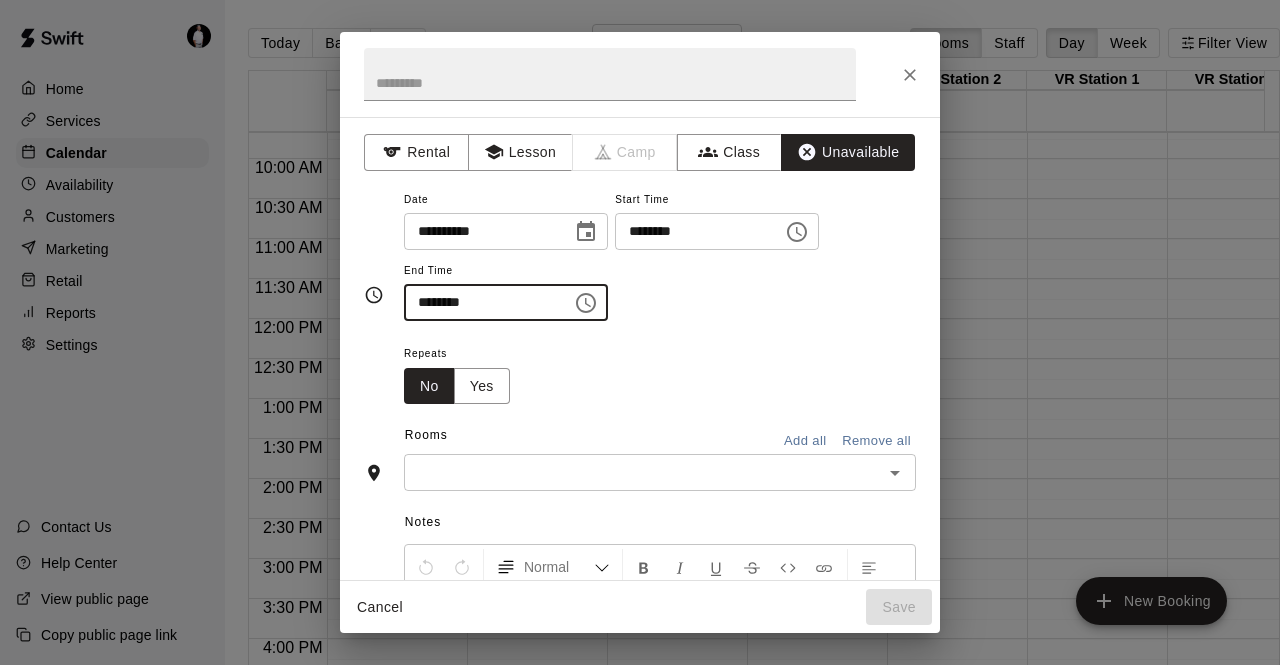 click on "Add all" at bounding box center [805, 441] 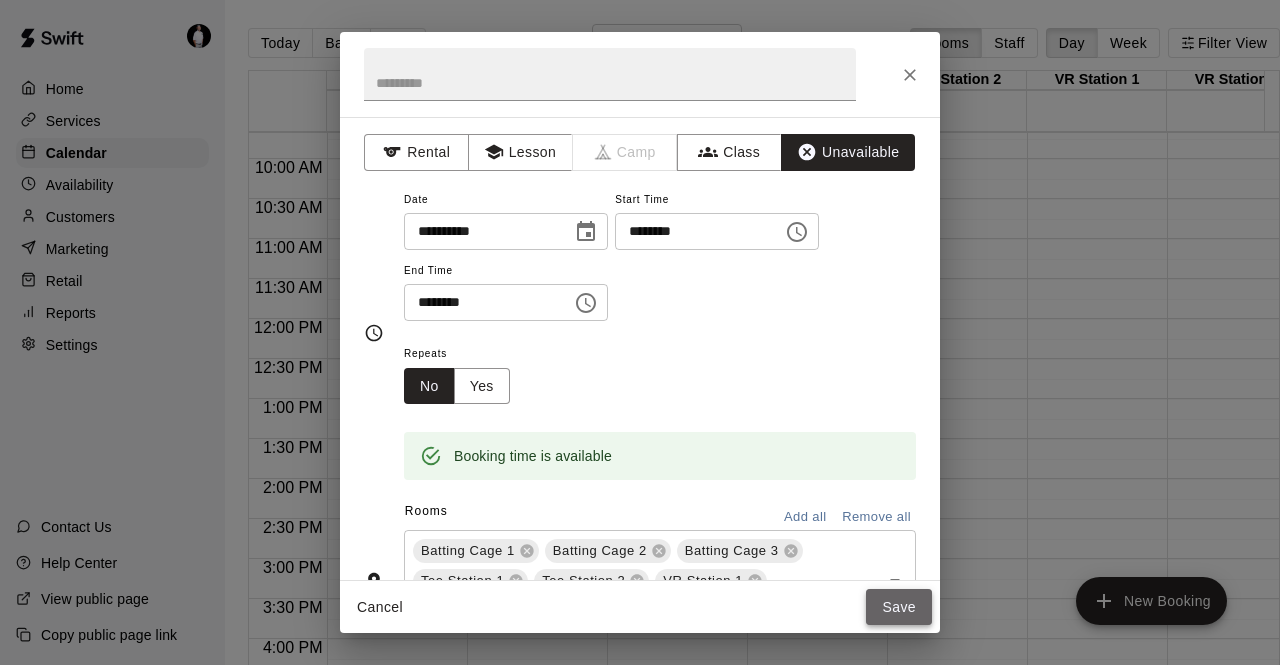 click on "Save" at bounding box center [899, 607] 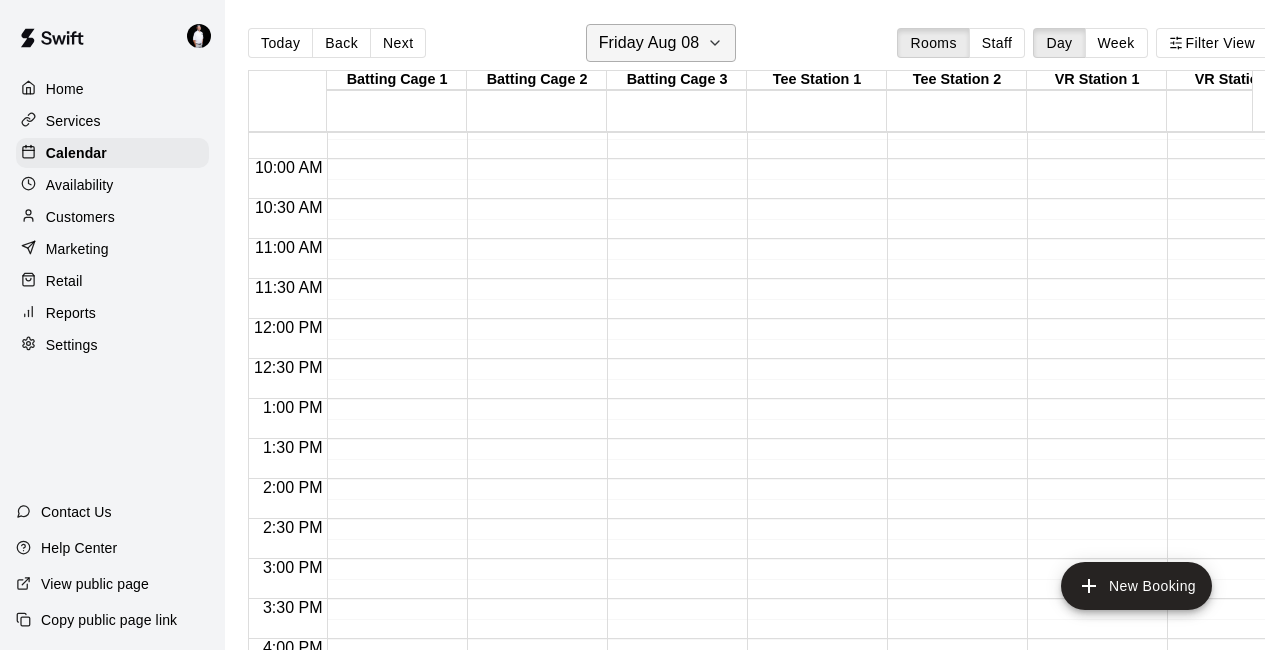click 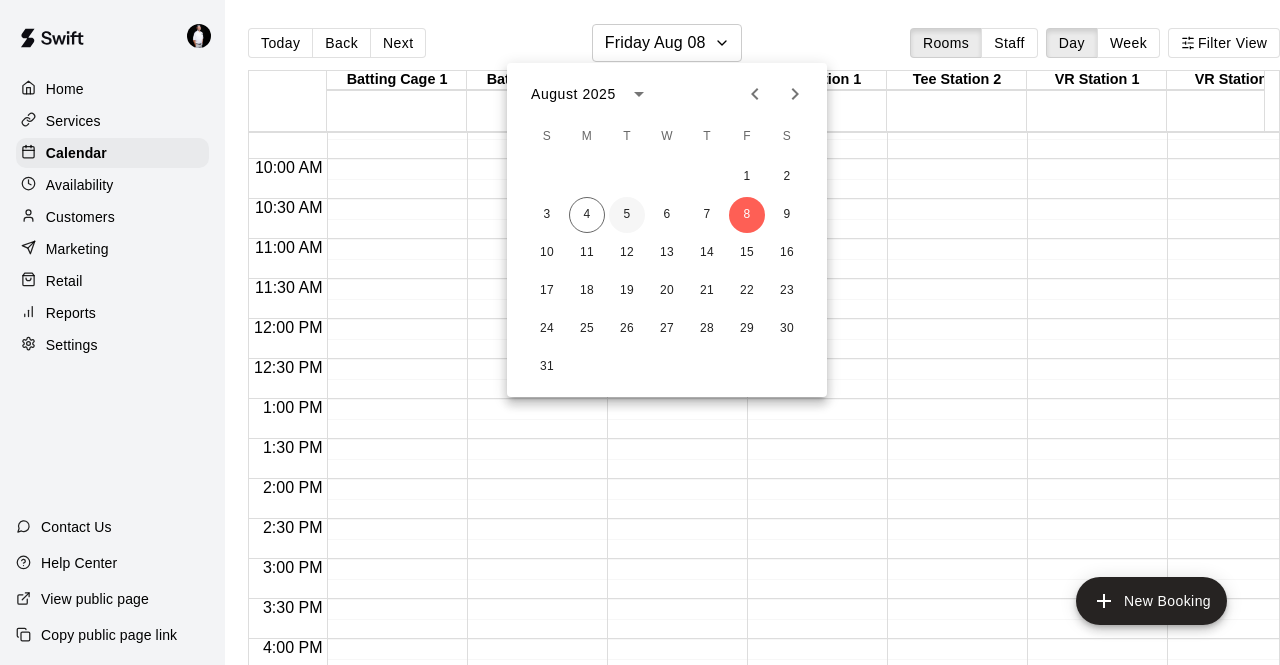 click on "5" at bounding box center (627, 215) 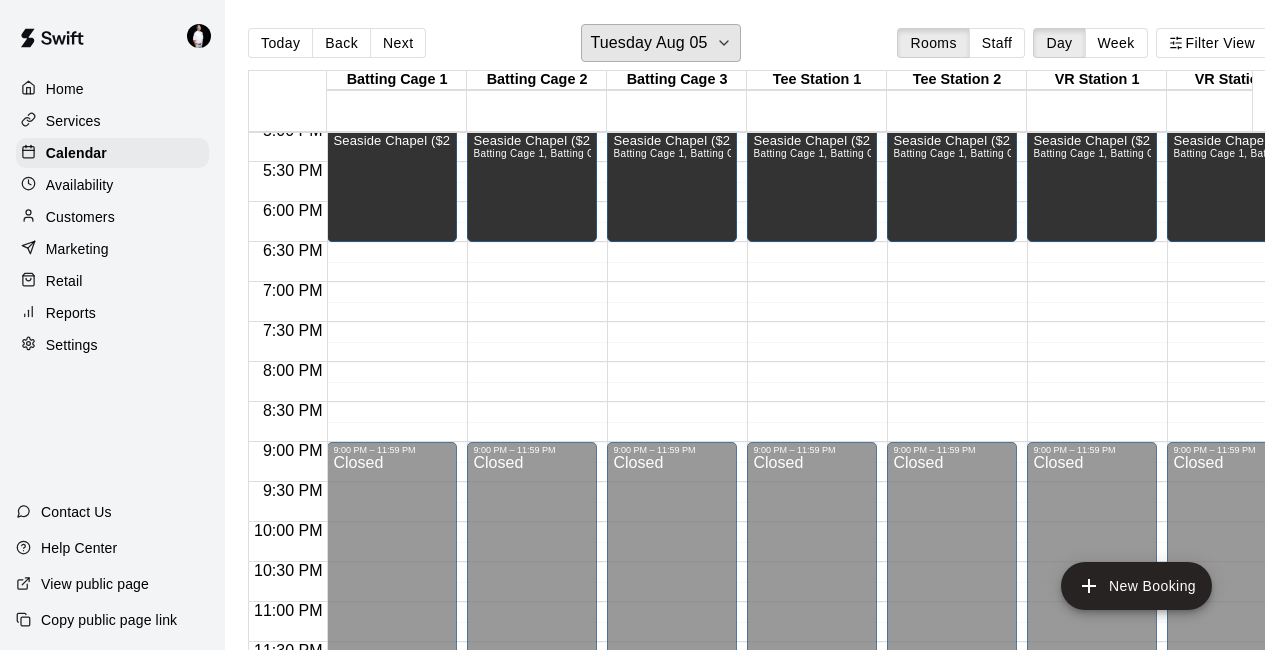 scroll, scrollTop: 1382, scrollLeft: 0, axis: vertical 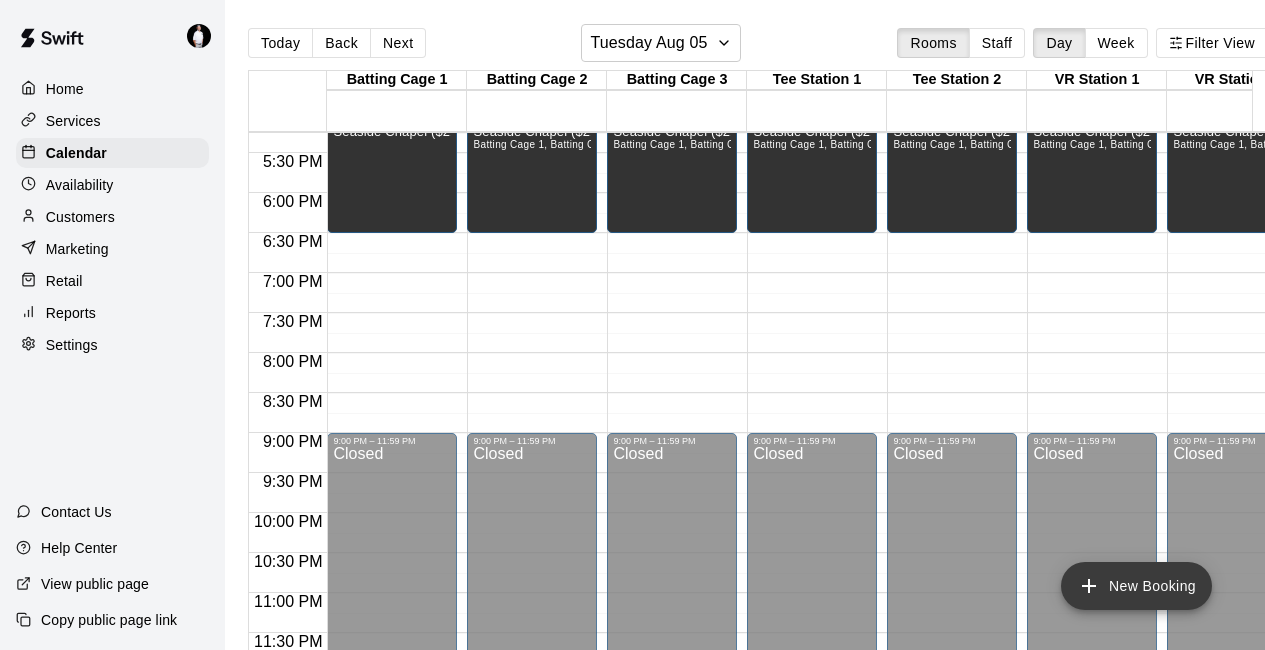 click 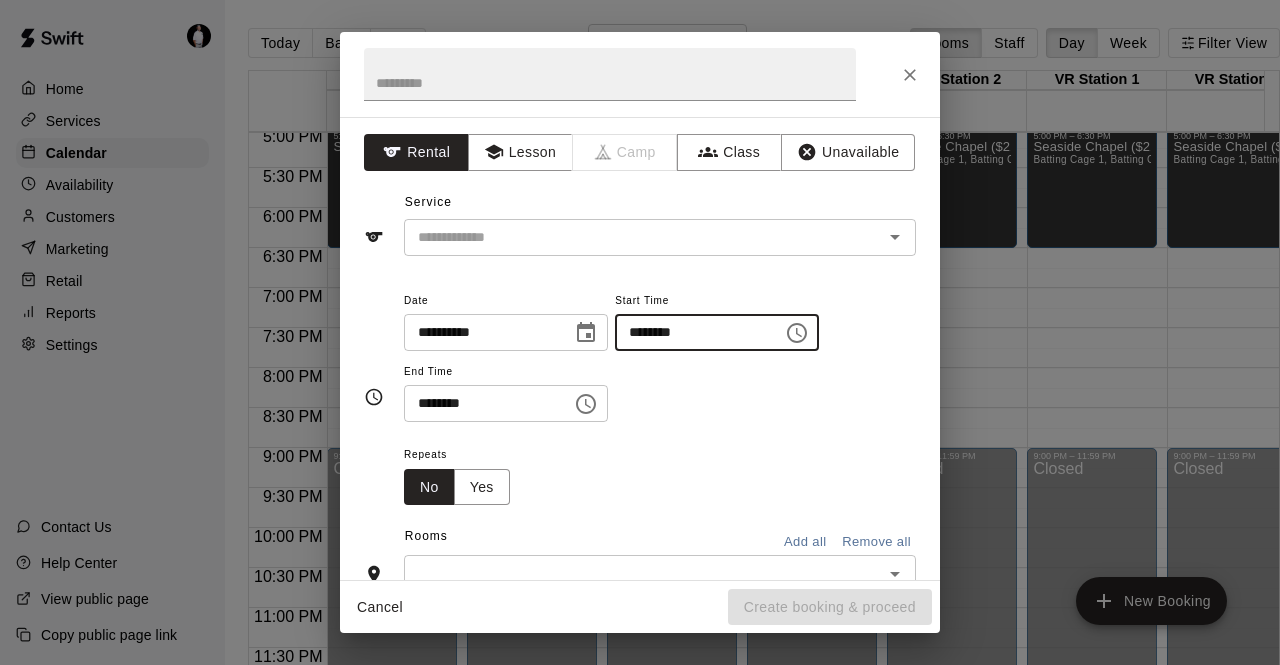 click on "********" at bounding box center (692, 332) 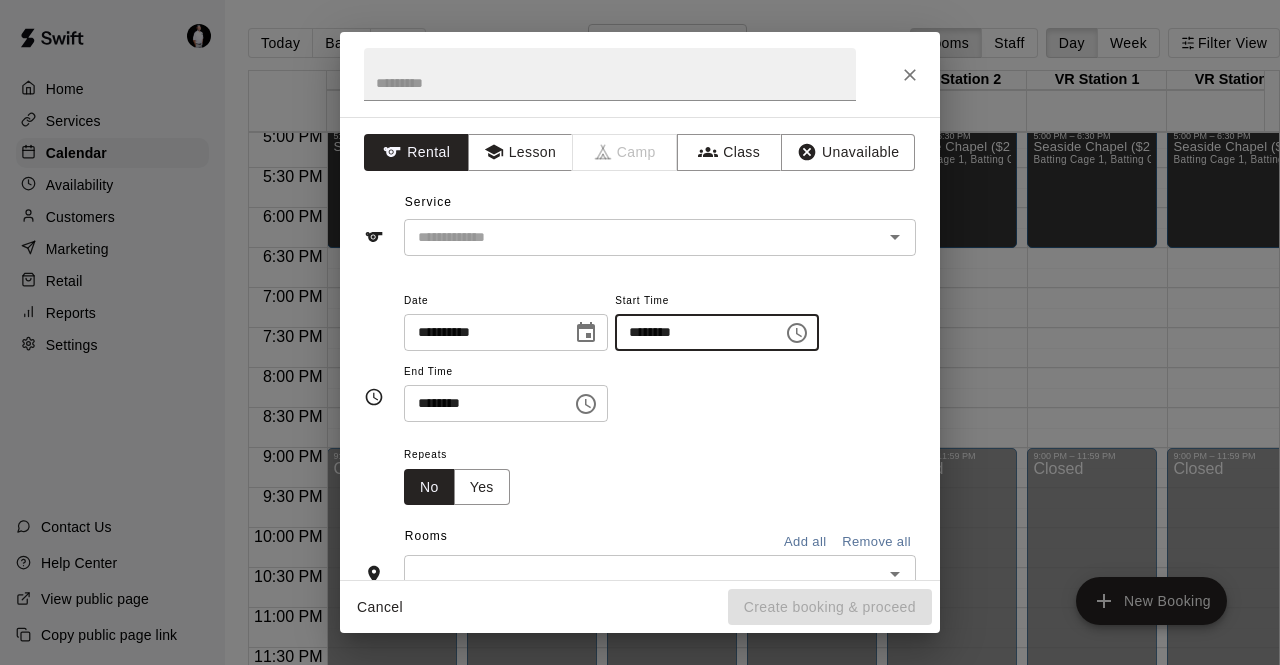 click on "********" at bounding box center [692, 332] 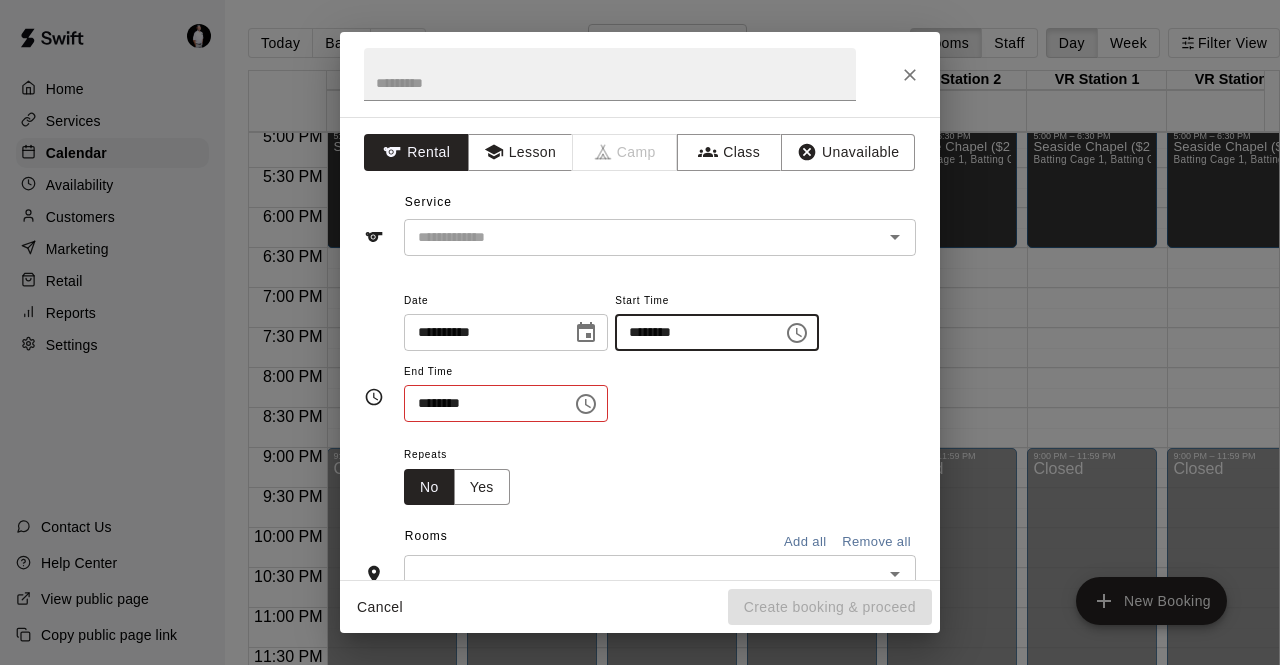type on "********" 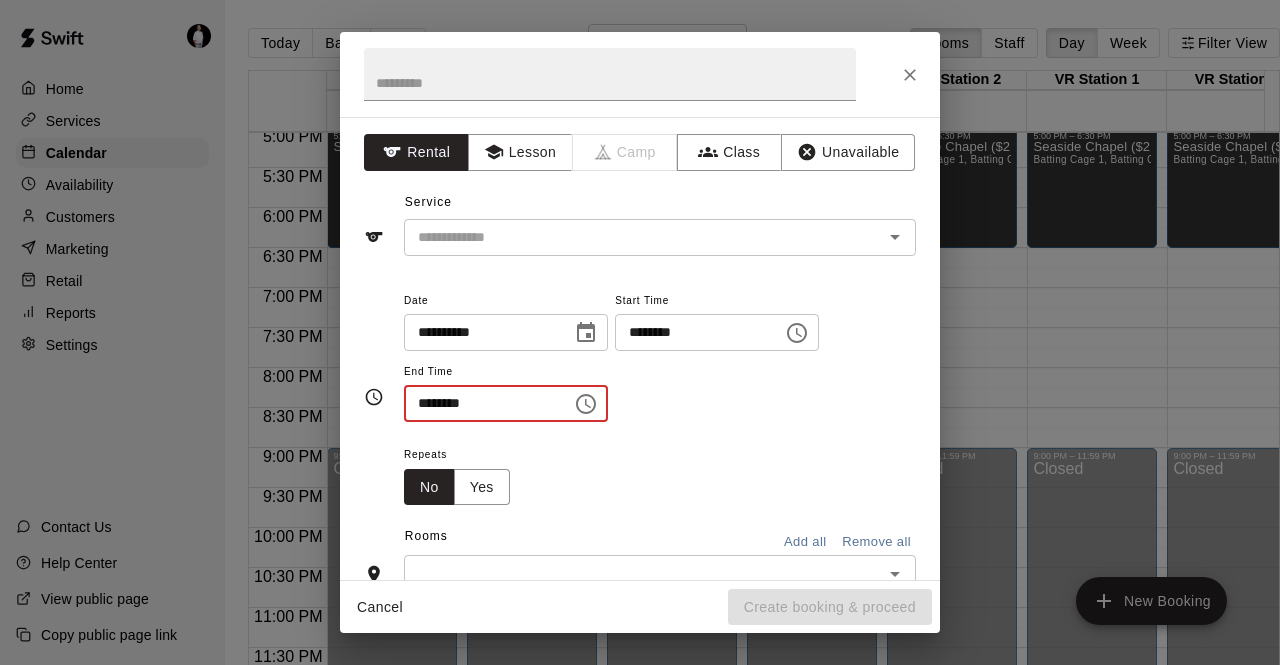 click on "********" at bounding box center [481, 403] 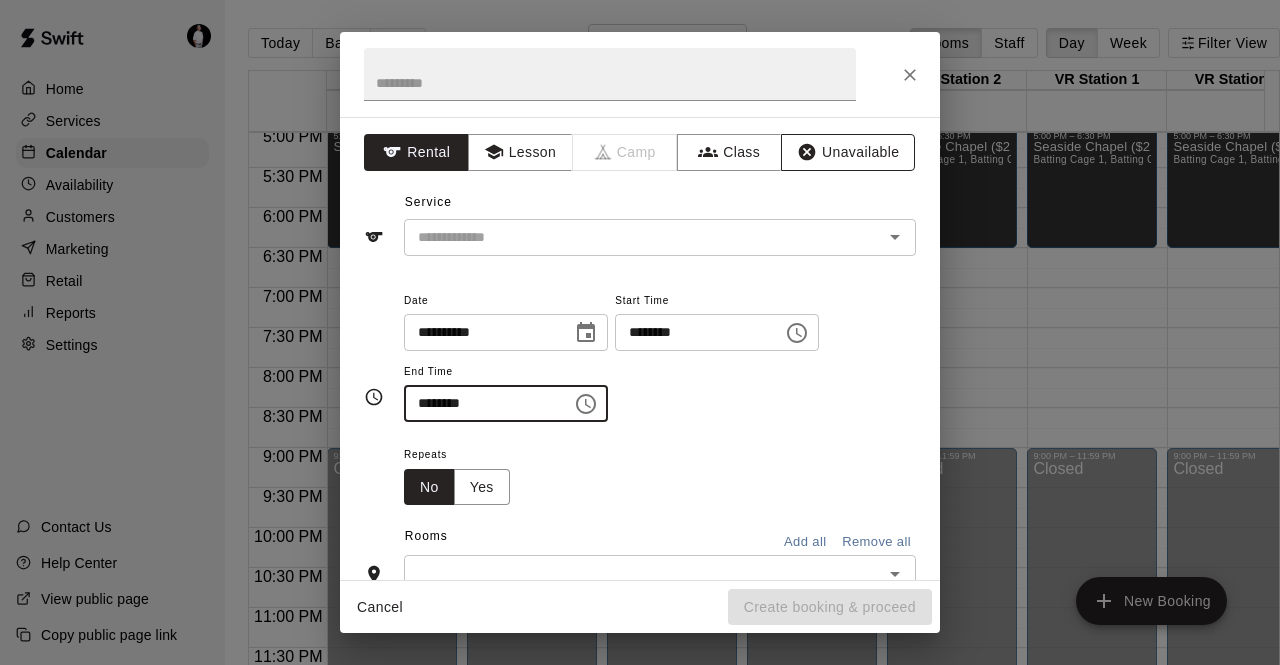 type on "********" 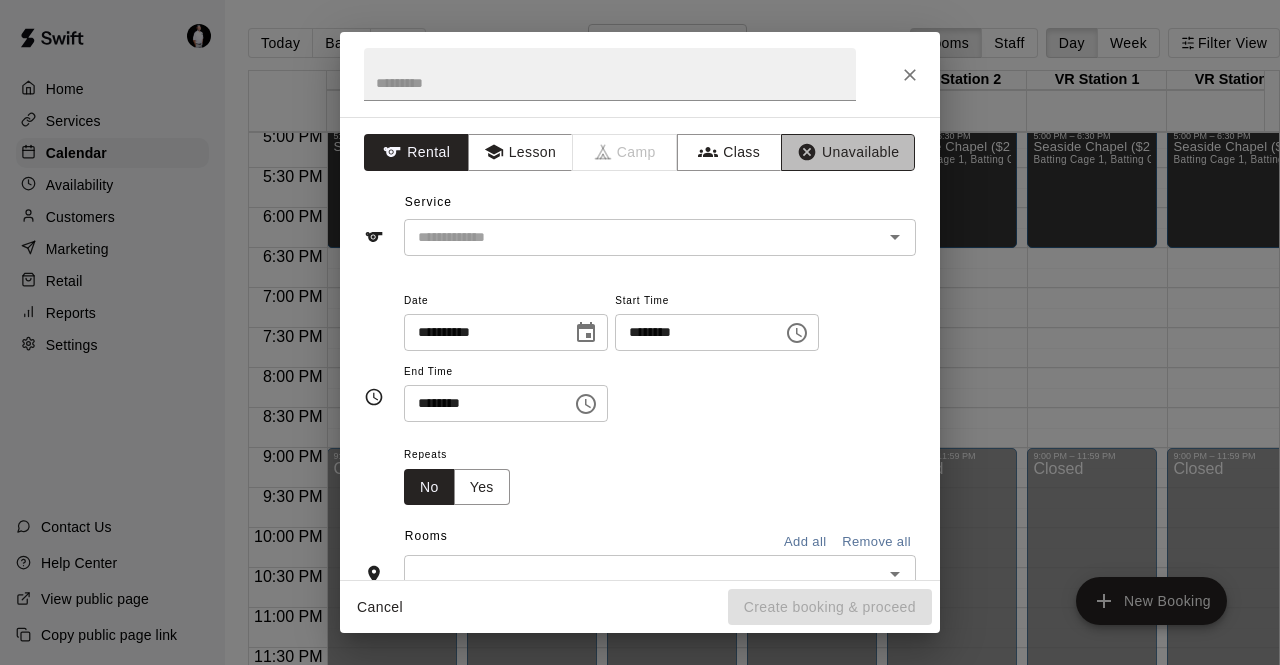 click on "Unavailable" at bounding box center [848, 152] 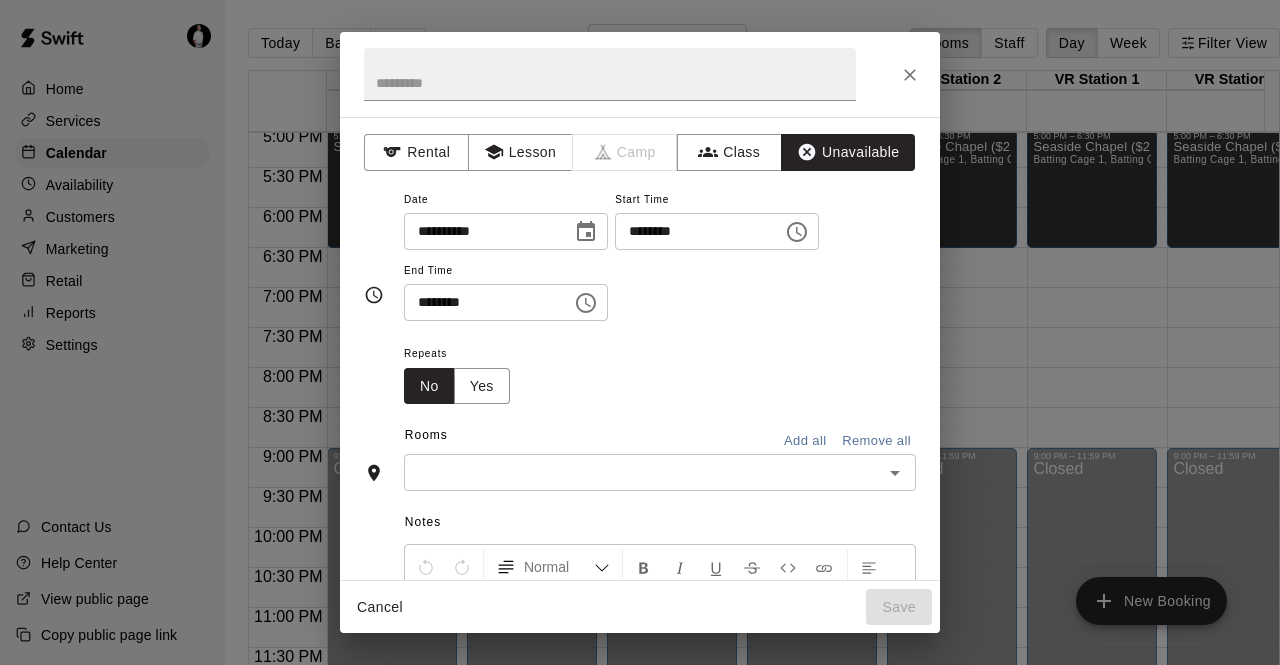 click 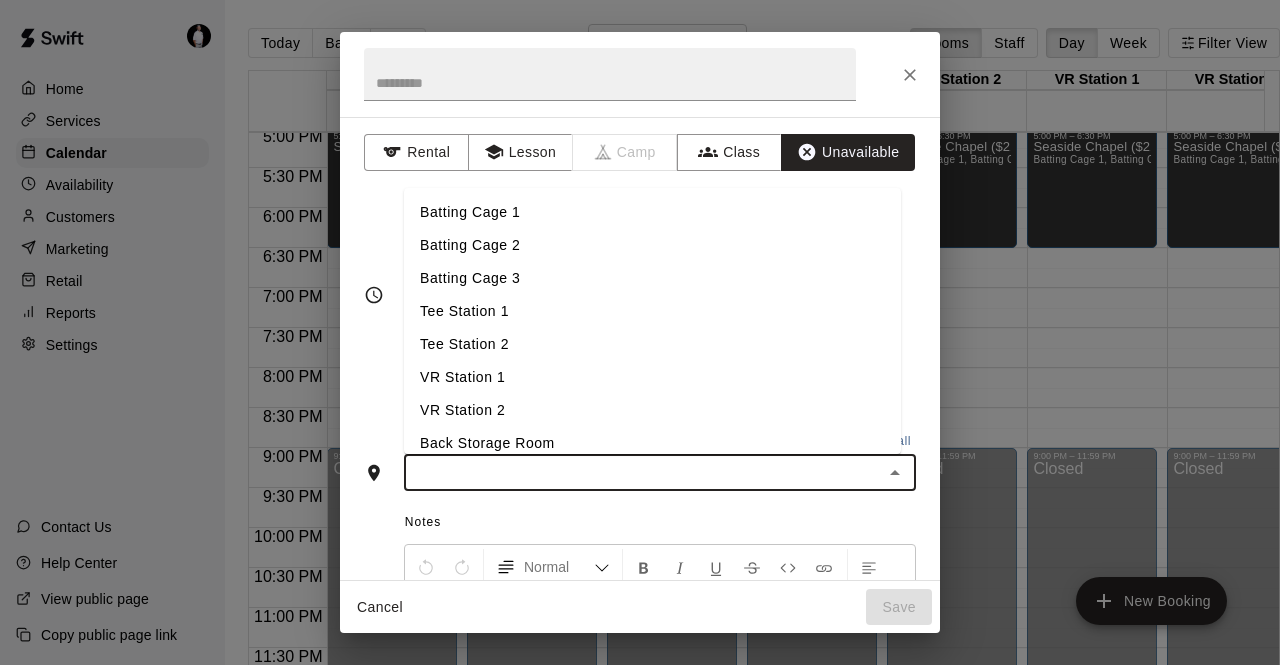 click on "Batting Cage 1" at bounding box center (652, 212) 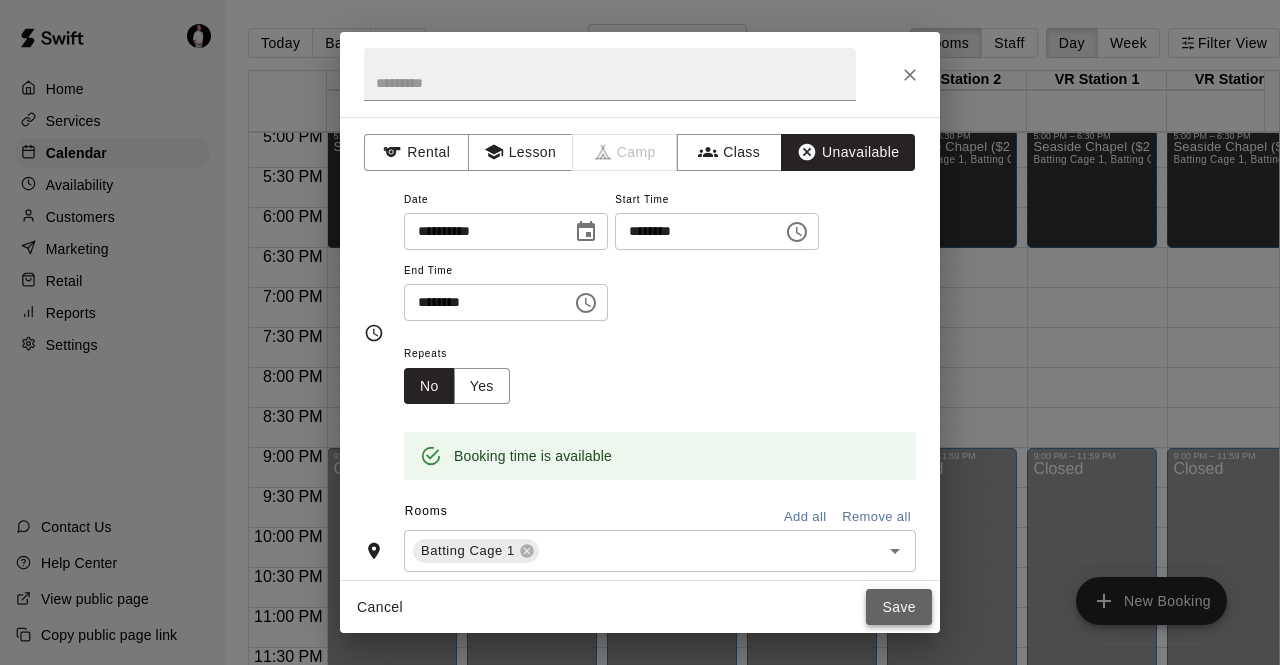 click on "Save" at bounding box center (899, 607) 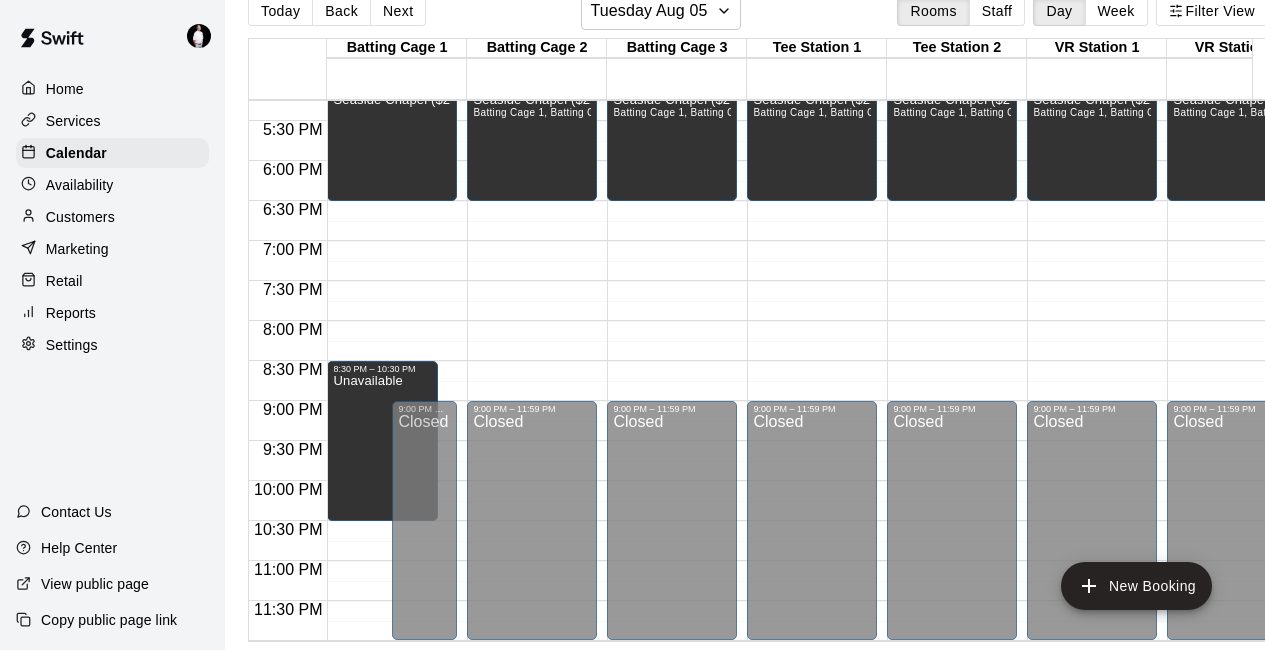 scroll, scrollTop: 0, scrollLeft: 0, axis: both 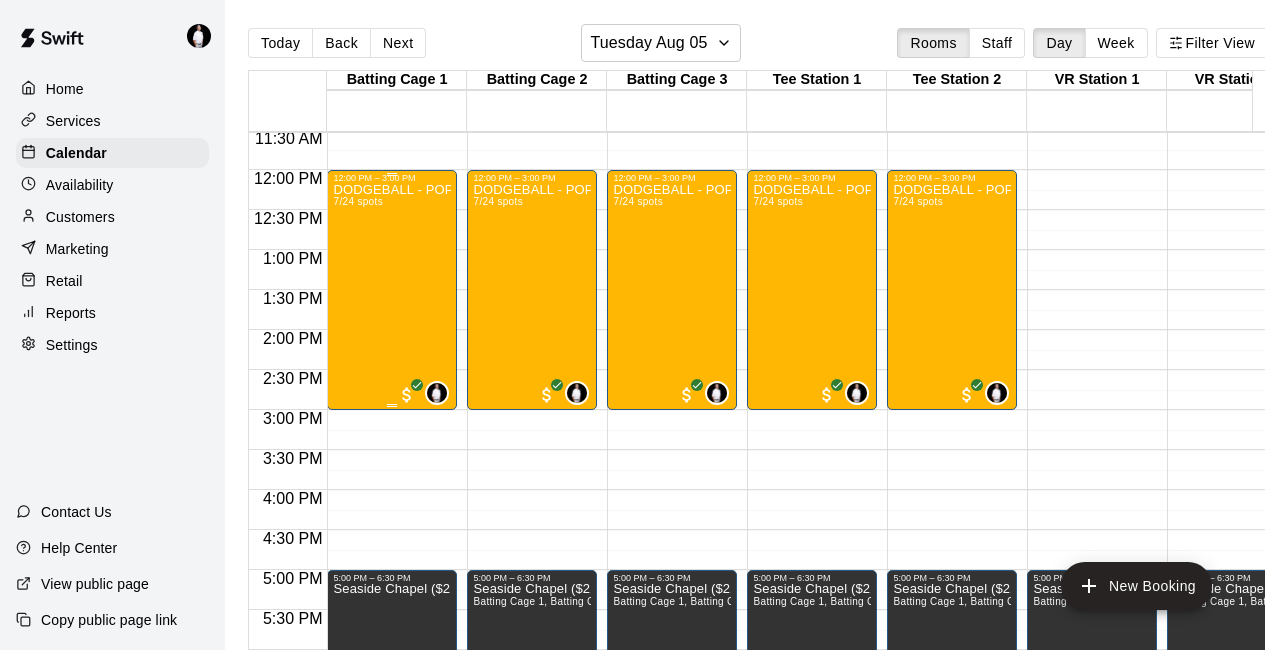 click on "DODGEBALL  - POP UP | 12APM to 3PM | AUG 5th 7/24 spots" at bounding box center (392, 508) 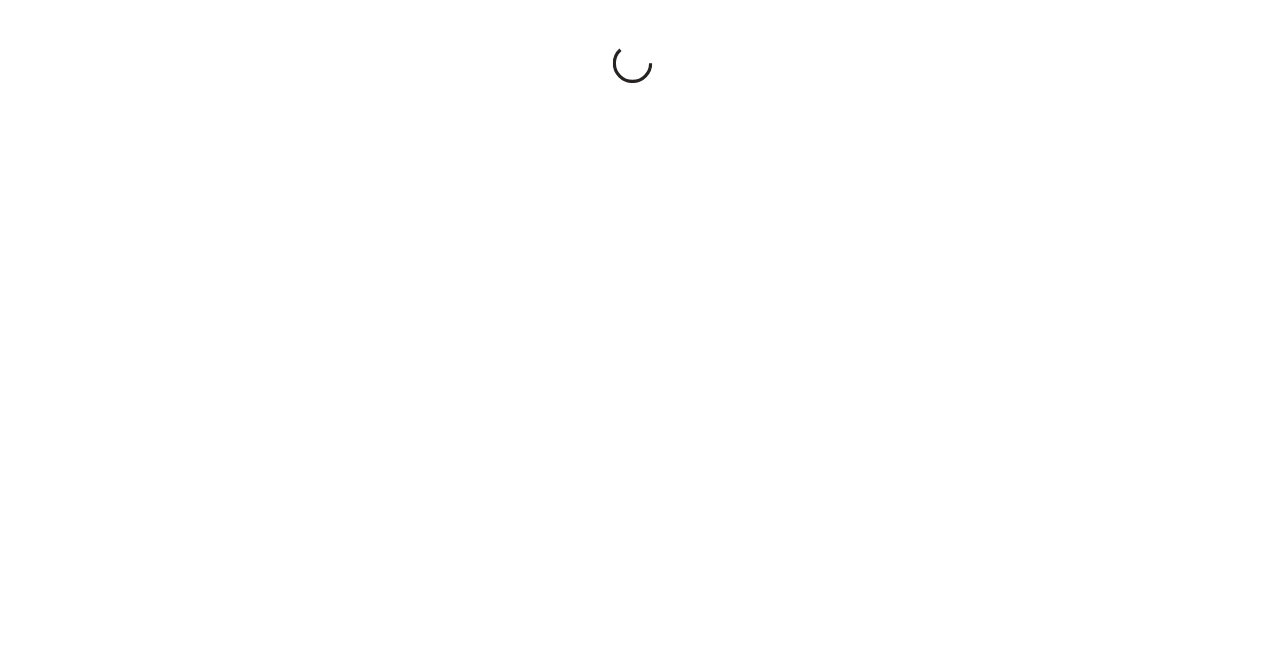 scroll, scrollTop: 0, scrollLeft: 0, axis: both 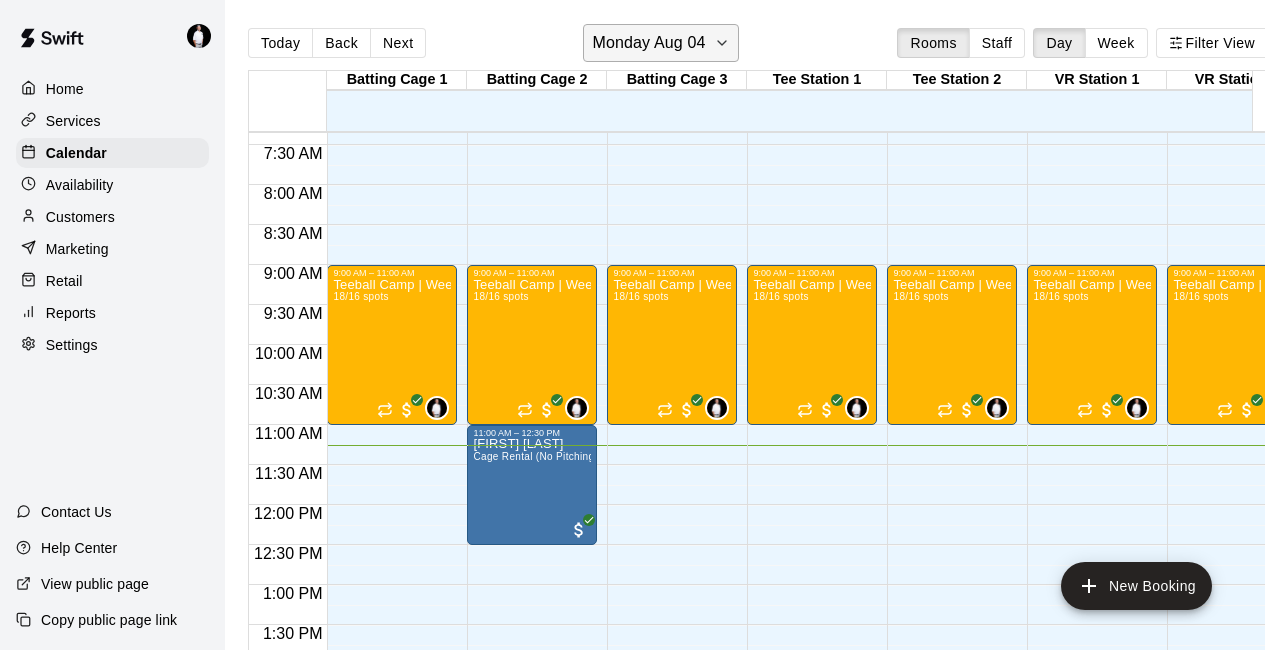 click 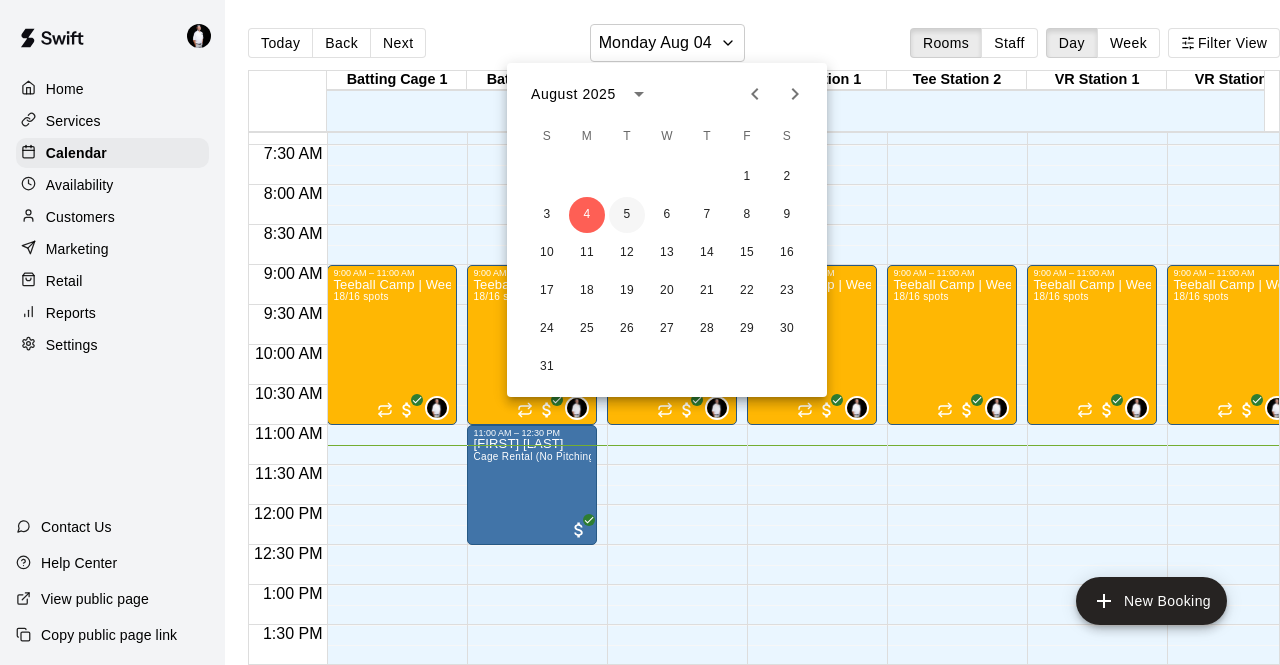 click on "5" at bounding box center [627, 215] 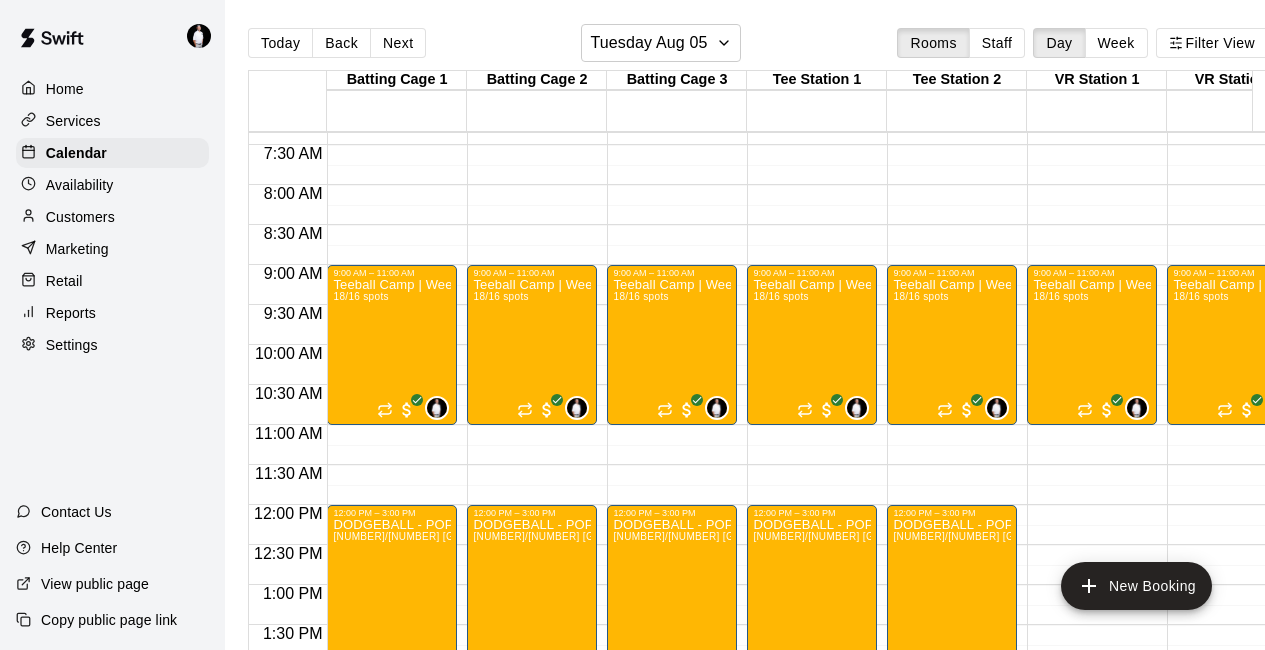 click on "Customers" at bounding box center [80, 217] 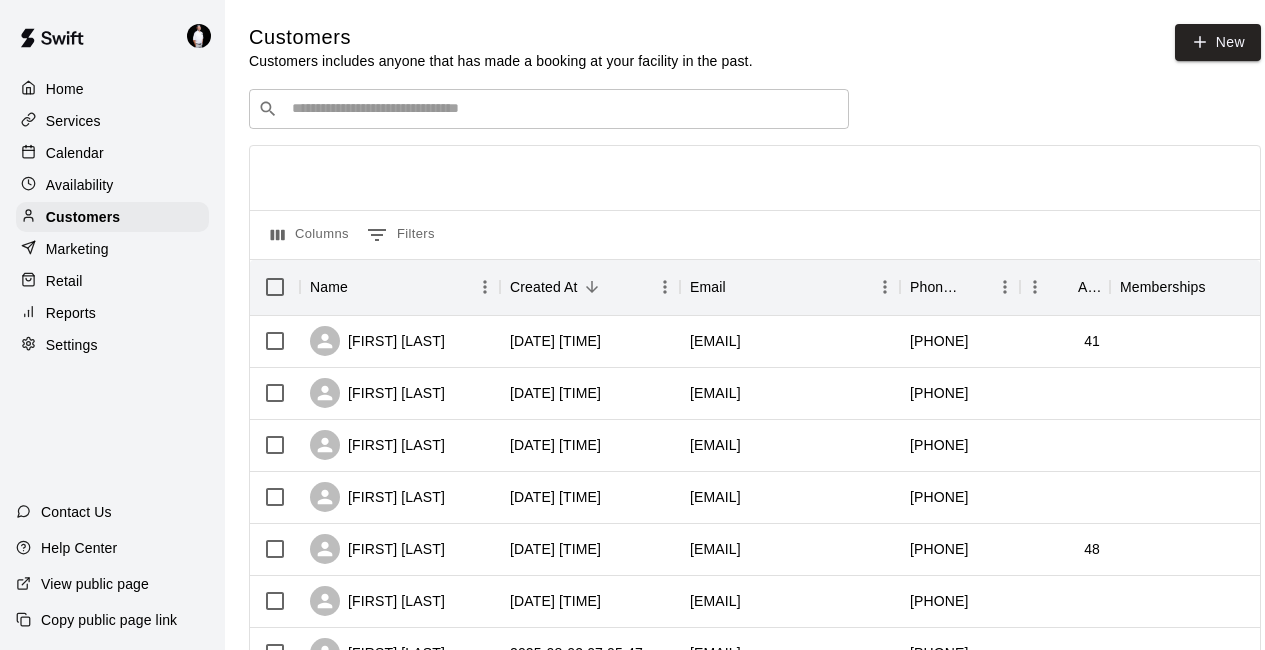 click at bounding box center [563, 109] 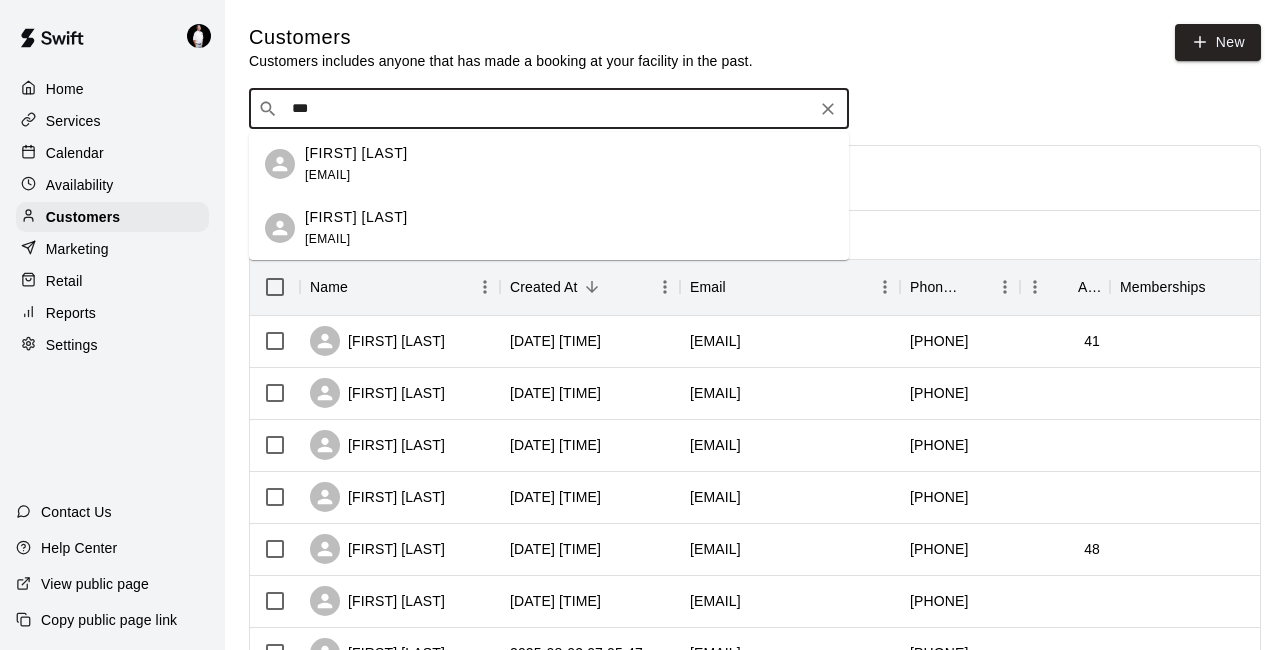 type on "***" 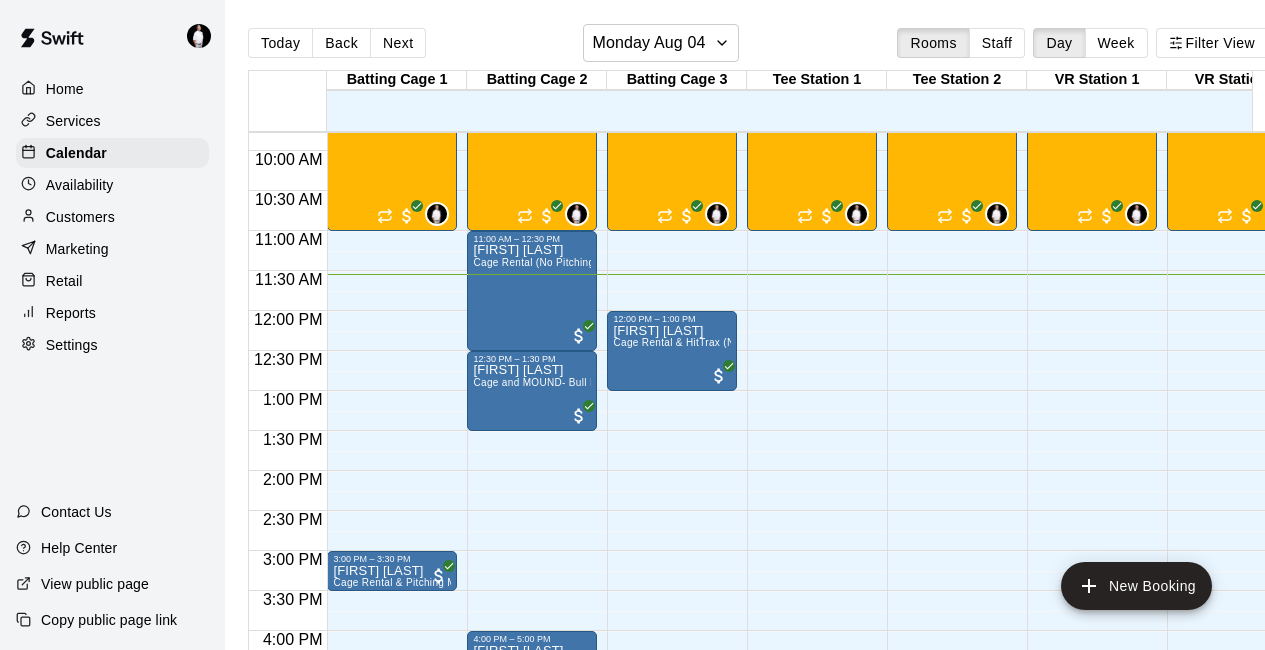scroll, scrollTop: 781, scrollLeft: 0, axis: vertical 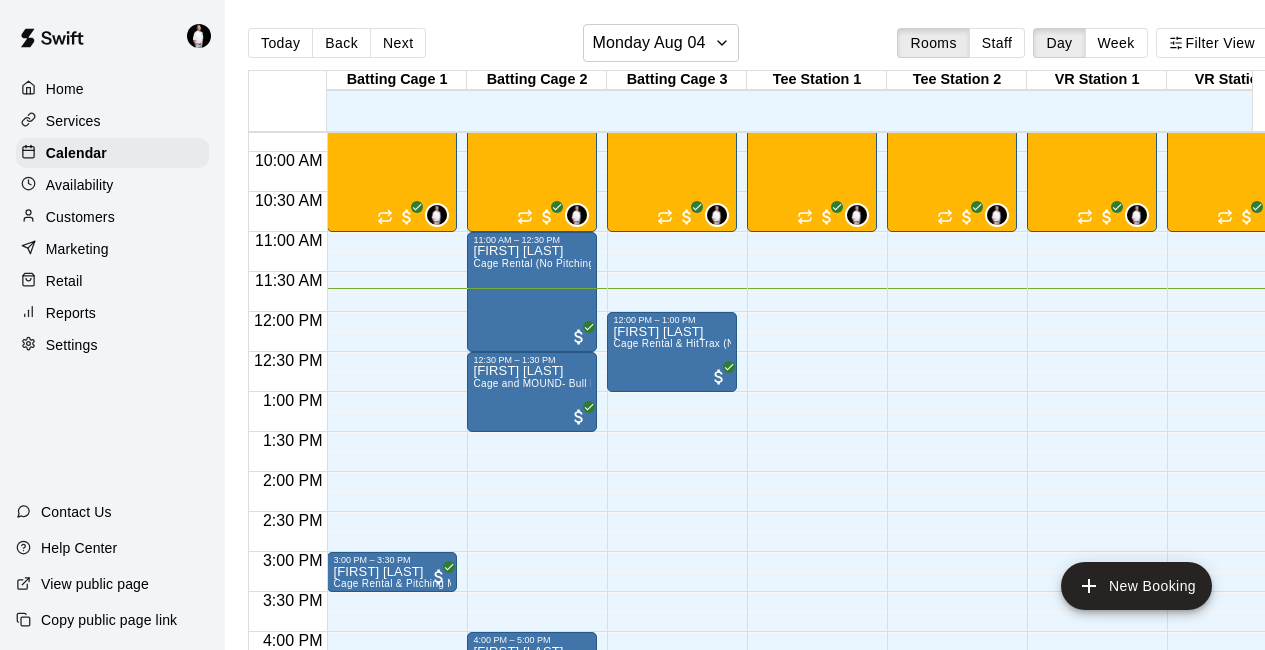 click on "Customers" at bounding box center [80, 217] 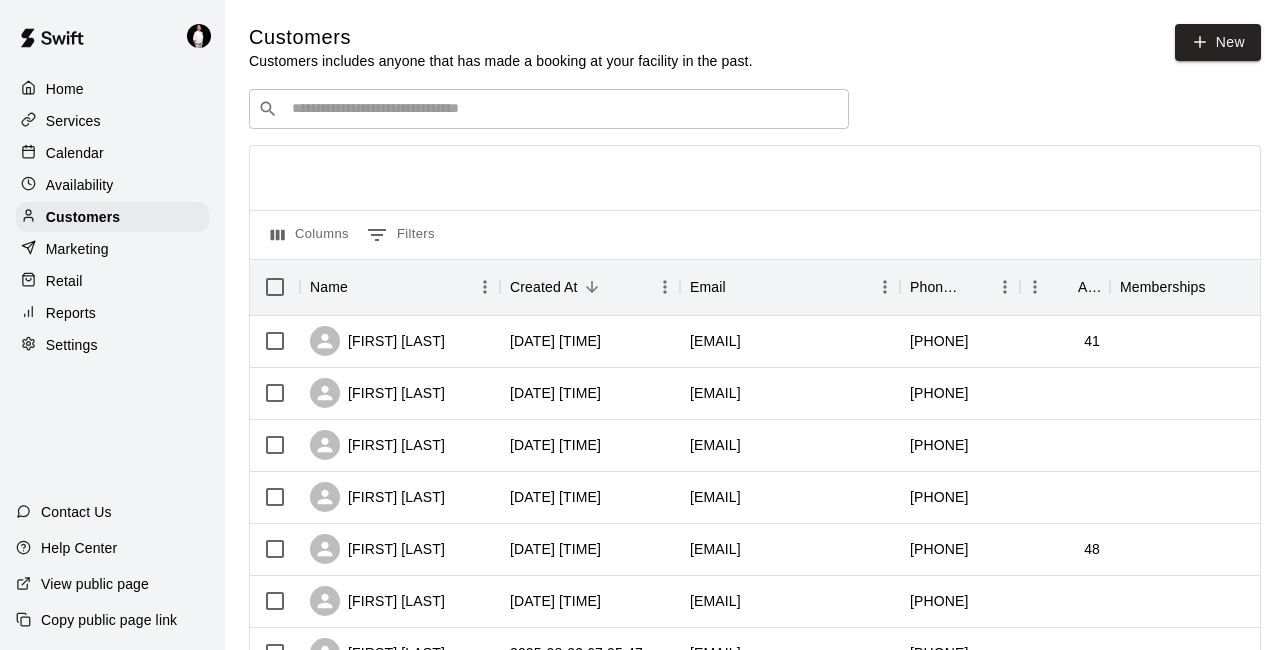 click at bounding box center (563, 109) 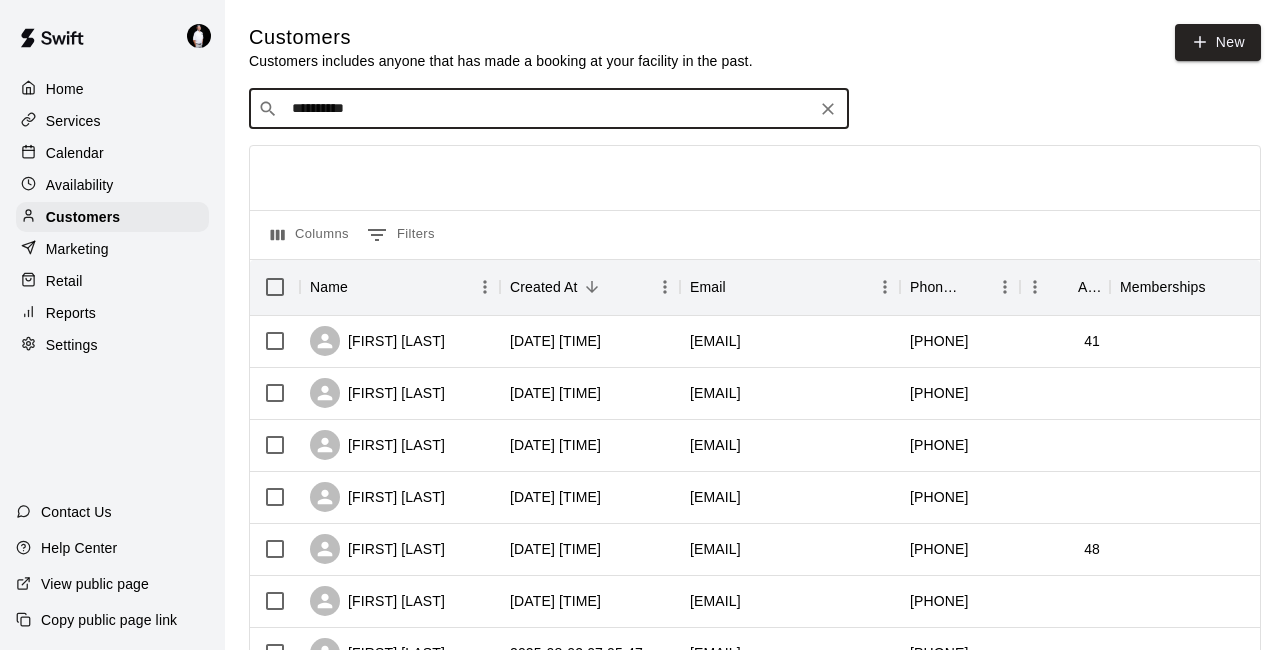 type on "**********" 